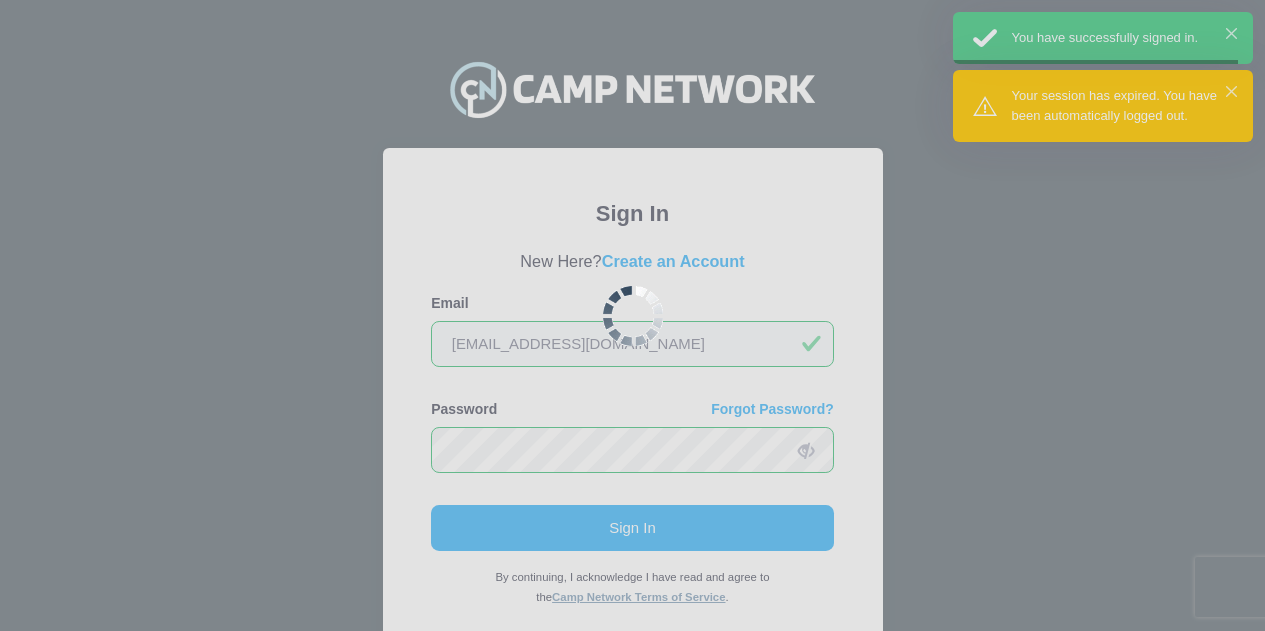 scroll, scrollTop: 0, scrollLeft: 0, axis: both 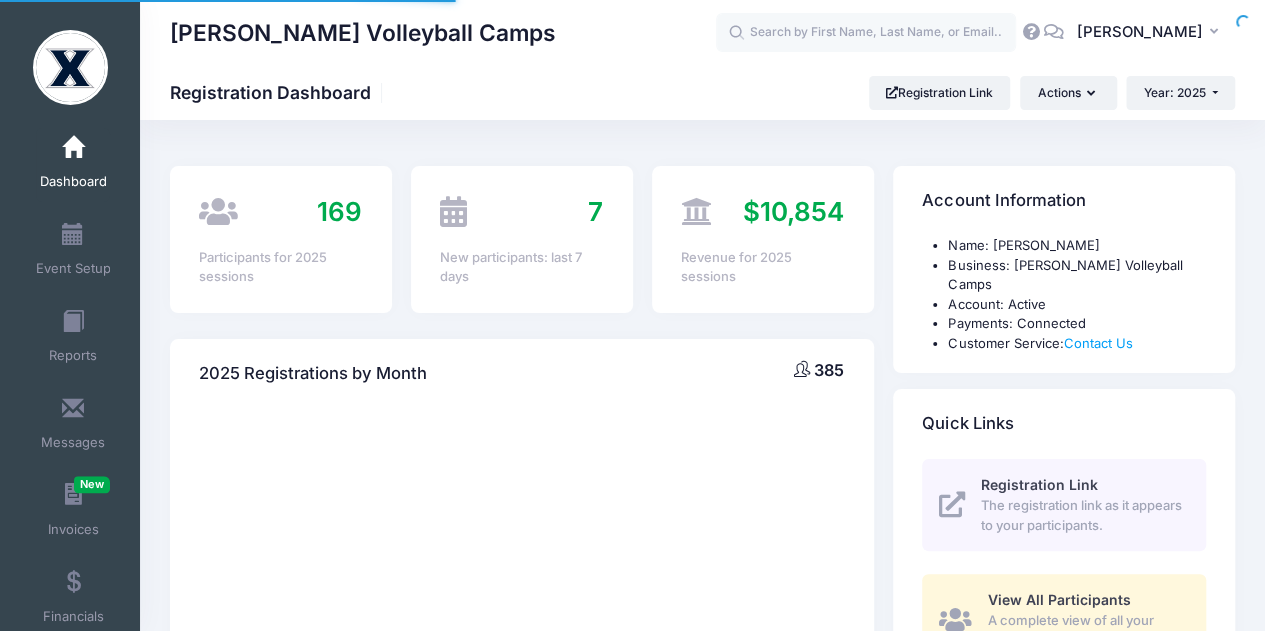 select 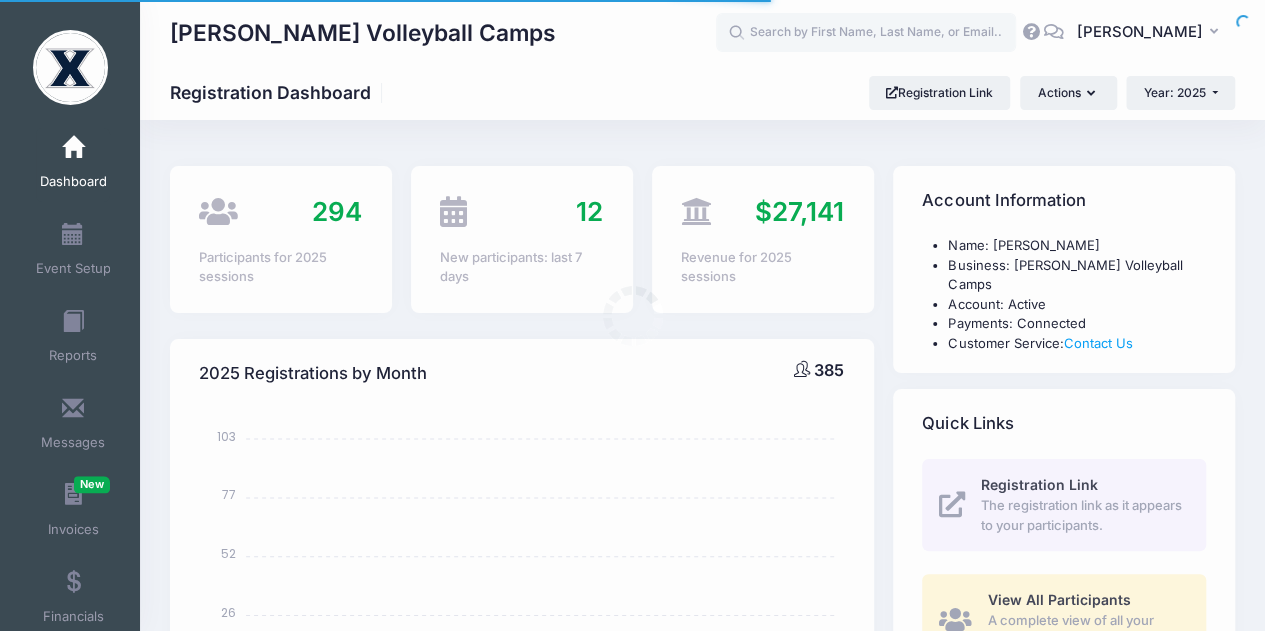 scroll, scrollTop: 0, scrollLeft: 0, axis: both 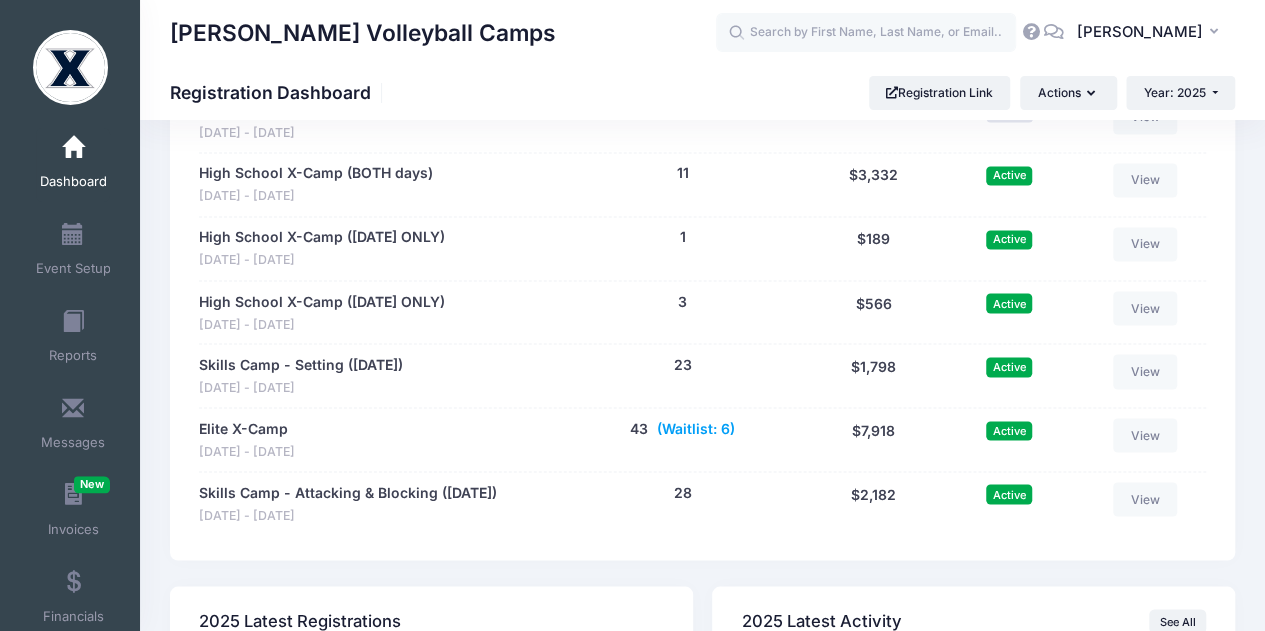 click on "(Waitlist: 6)" at bounding box center (696, 428) 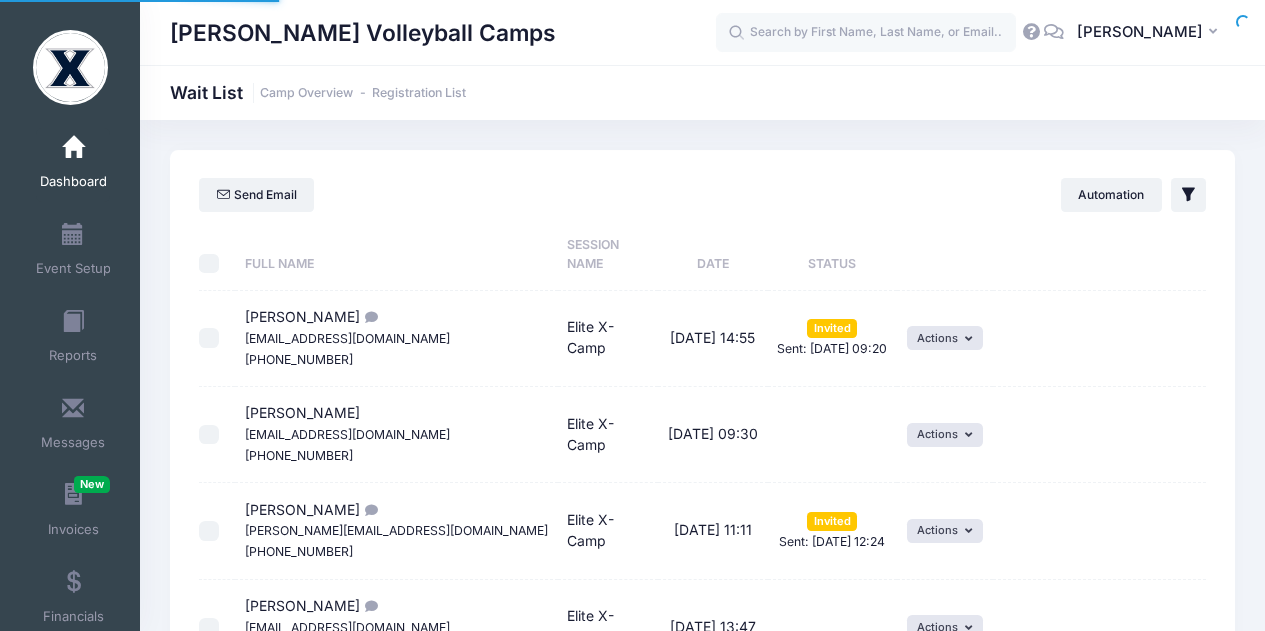 scroll, scrollTop: 0, scrollLeft: 0, axis: both 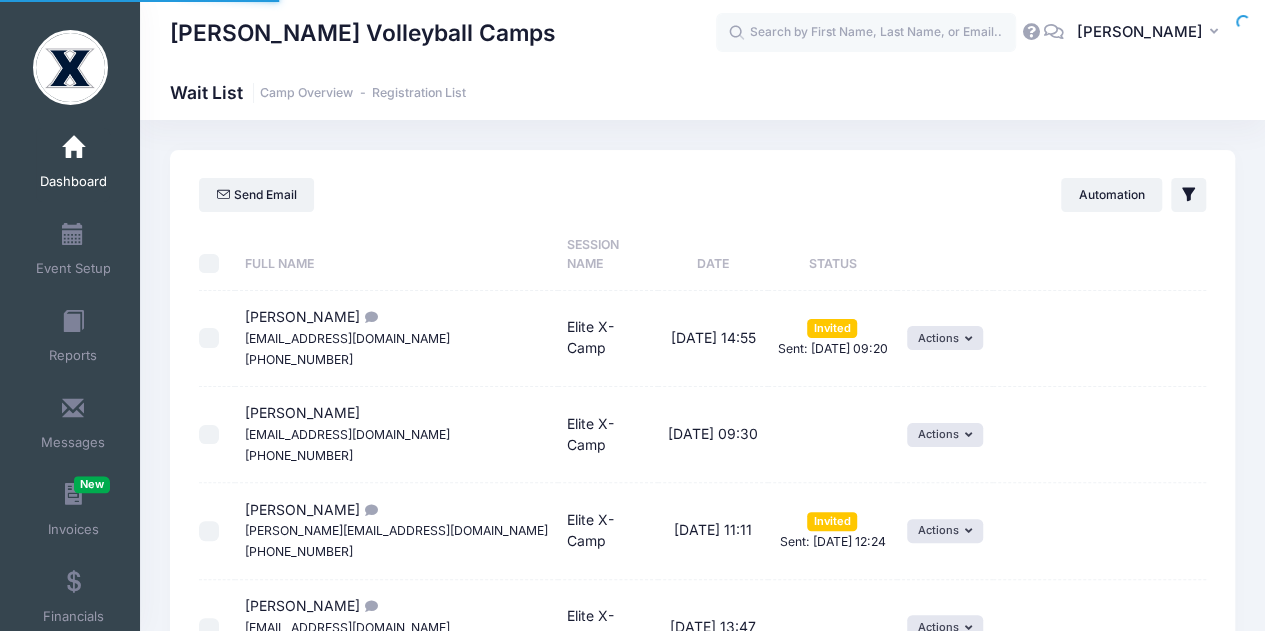 select on "50" 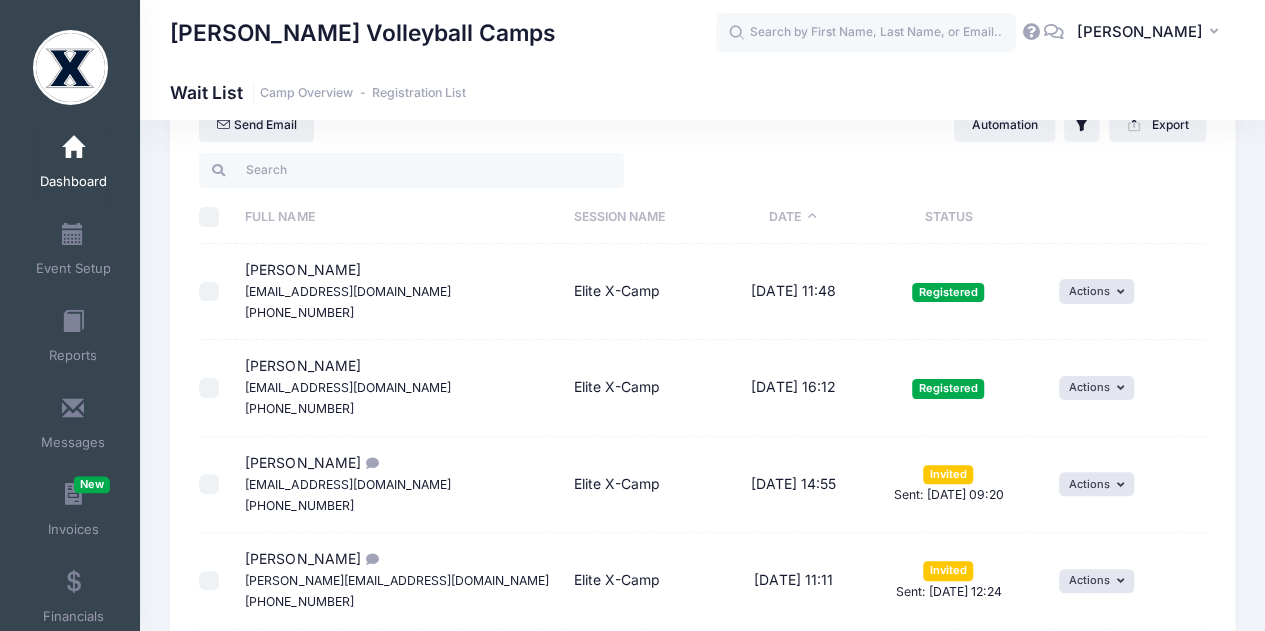scroll, scrollTop: 100, scrollLeft: 0, axis: vertical 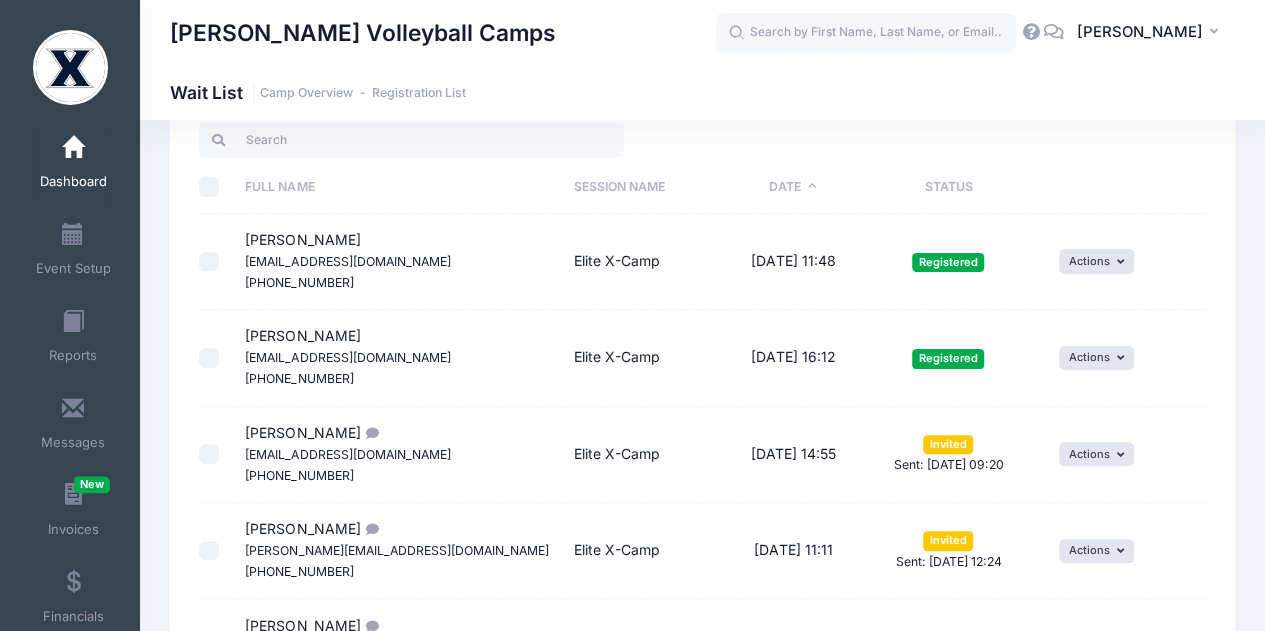 click at bounding box center (209, 358) 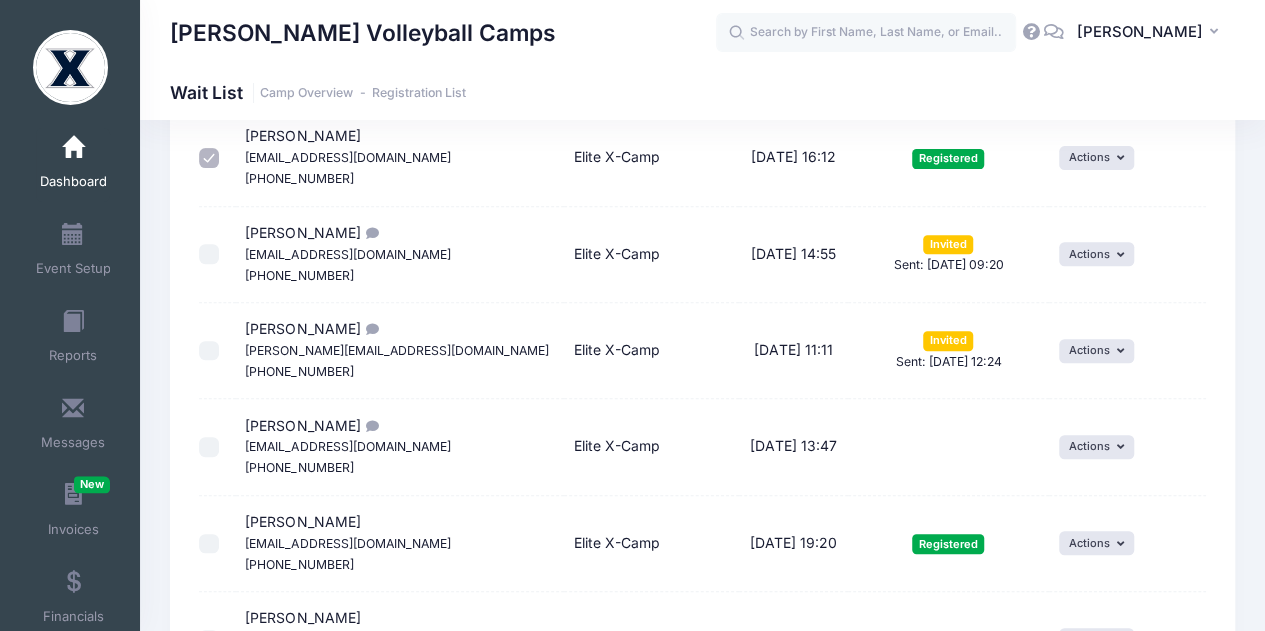 scroll, scrollTop: 400, scrollLeft: 0, axis: vertical 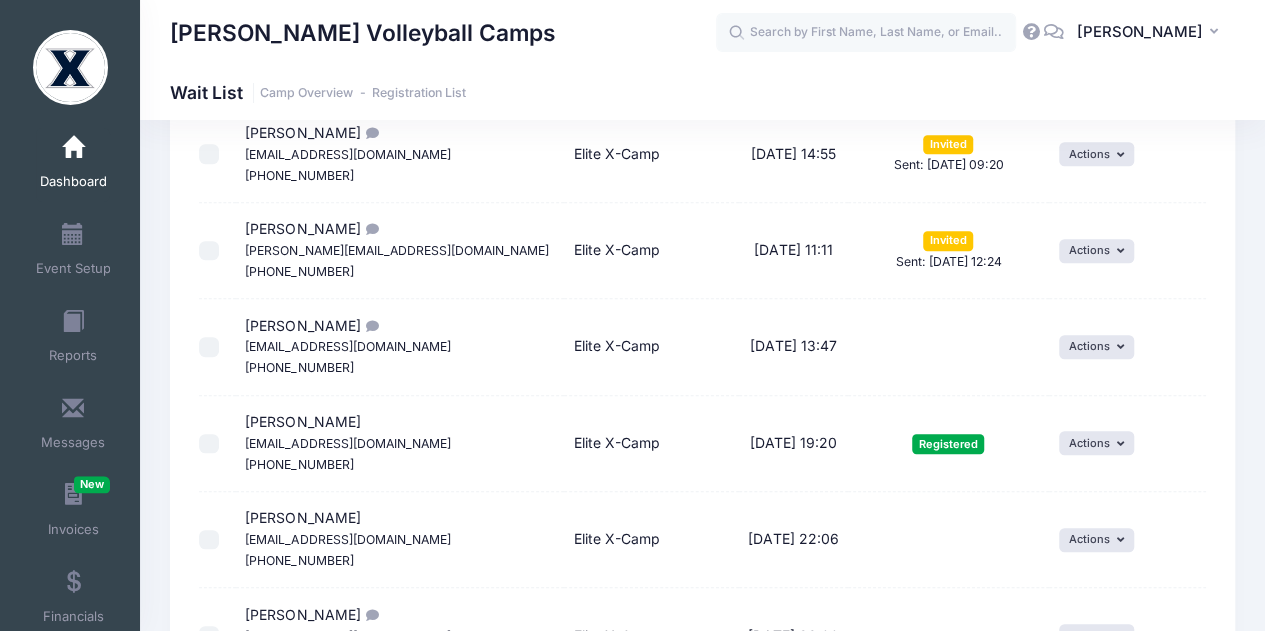 click at bounding box center [209, 540] 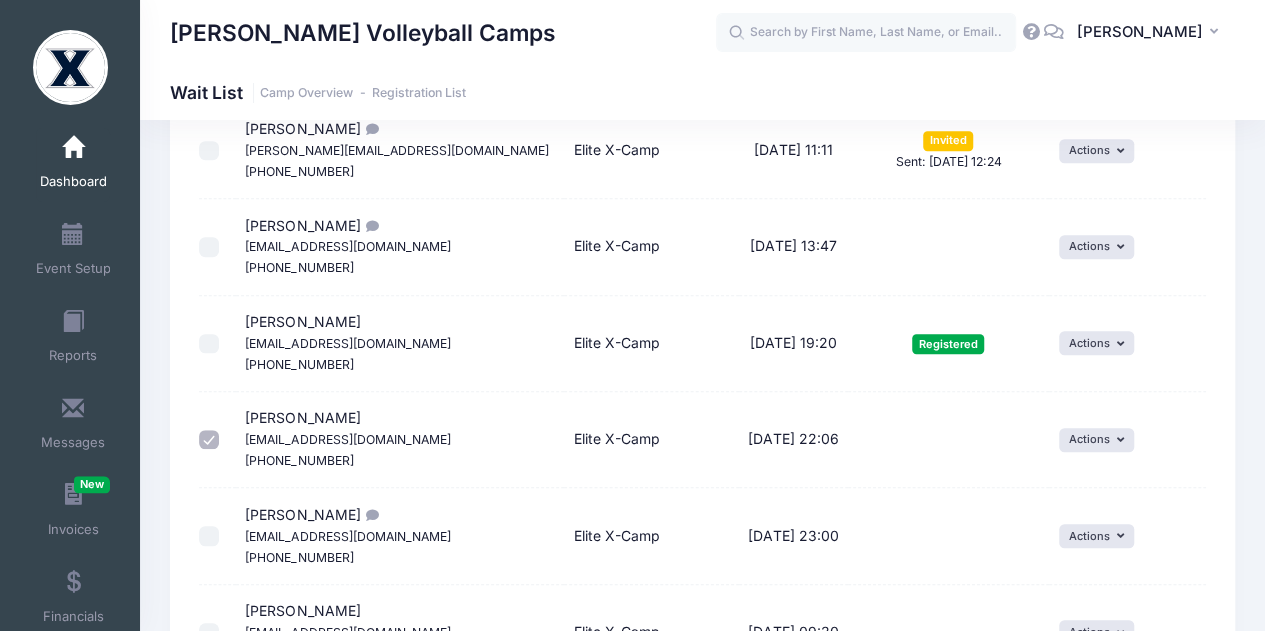 click at bounding box center [209, 536] 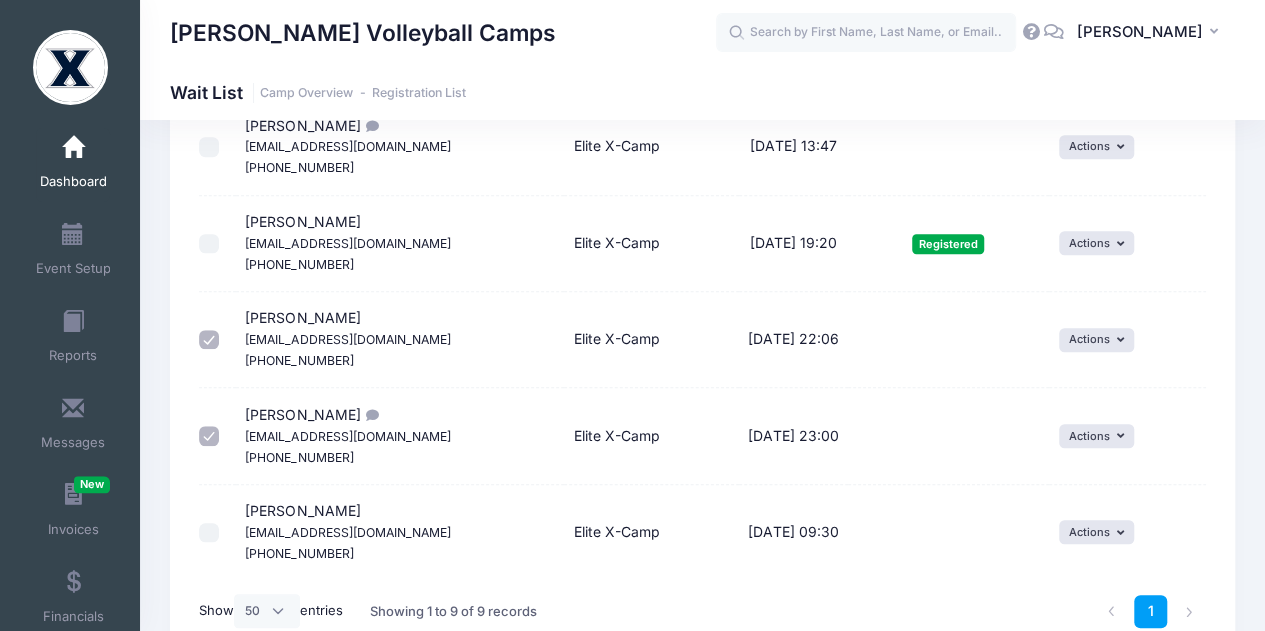 scroll, scrollTop: 700, scrollLeft: 0, axis: vertical 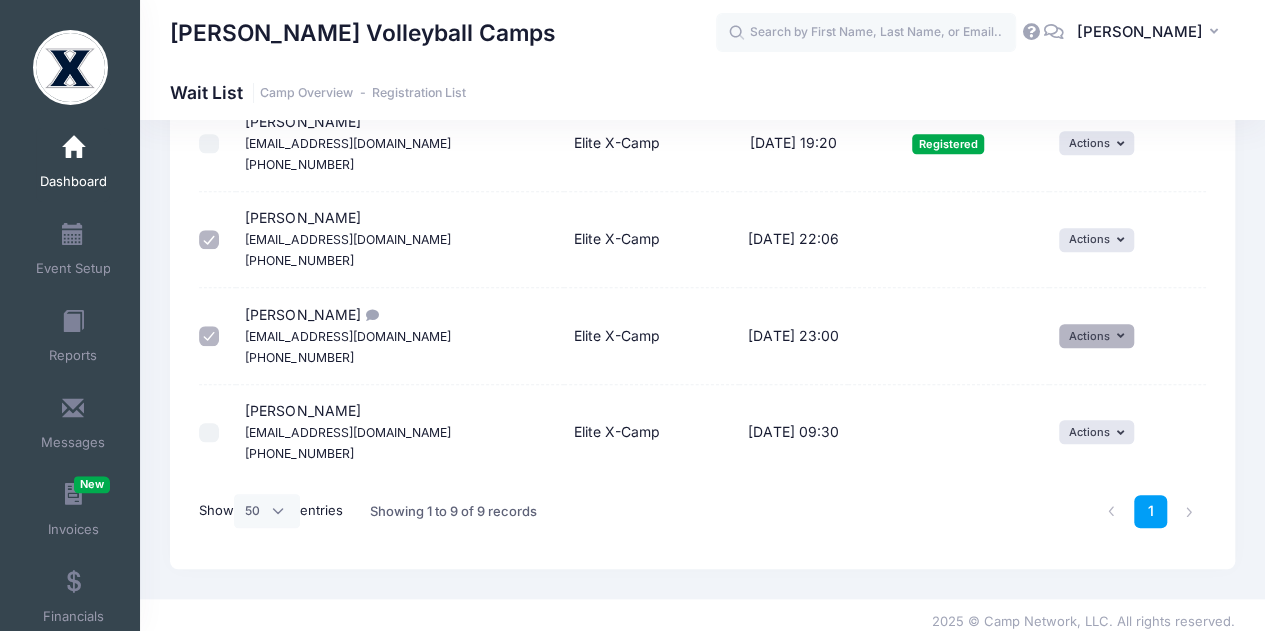 click on "Actions" at bounding box center (1097, 336) 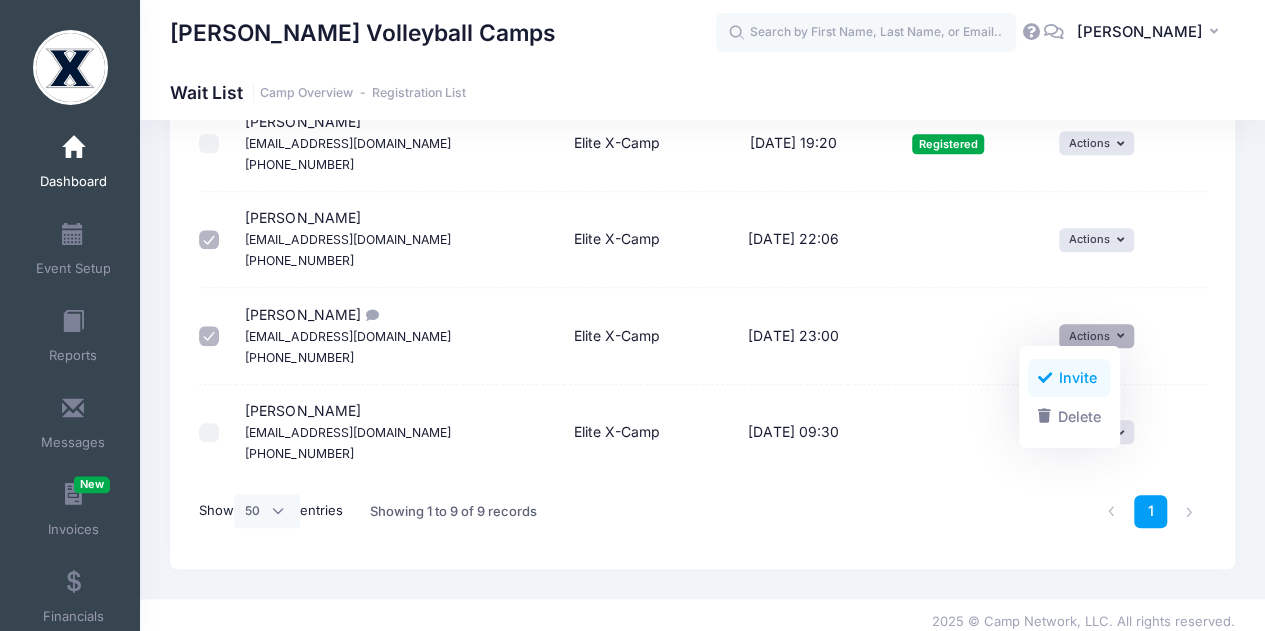 click on "Invite" at bounding box center (1069, 378) 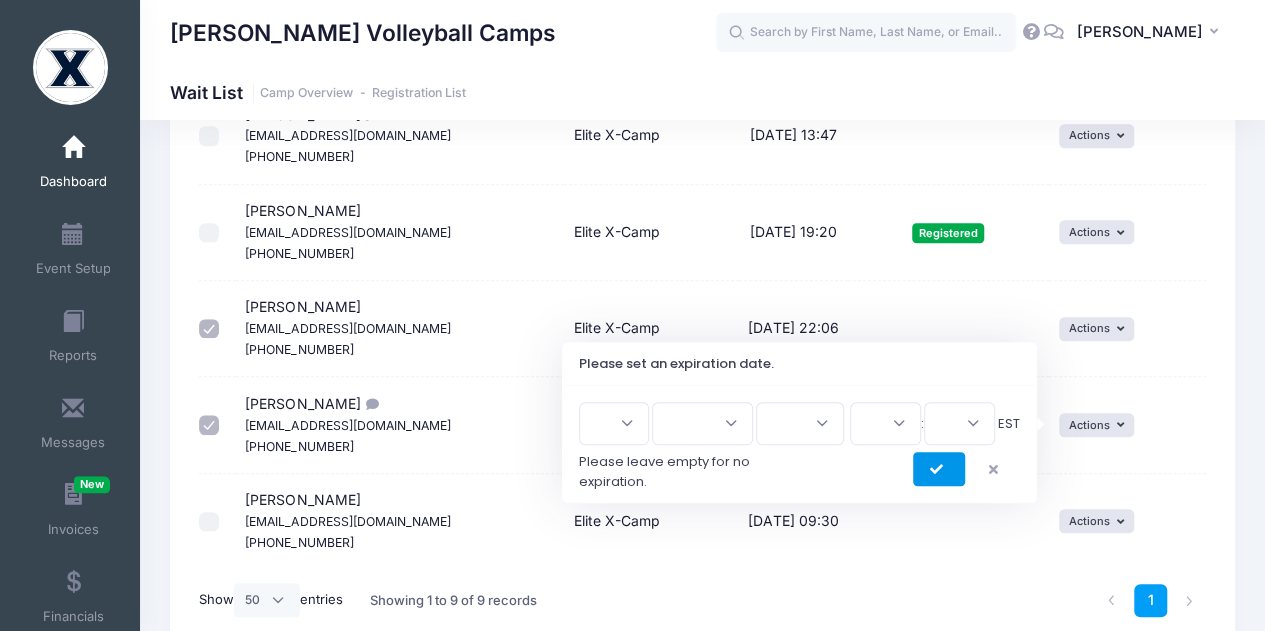 click at bounding box center (939, 469) 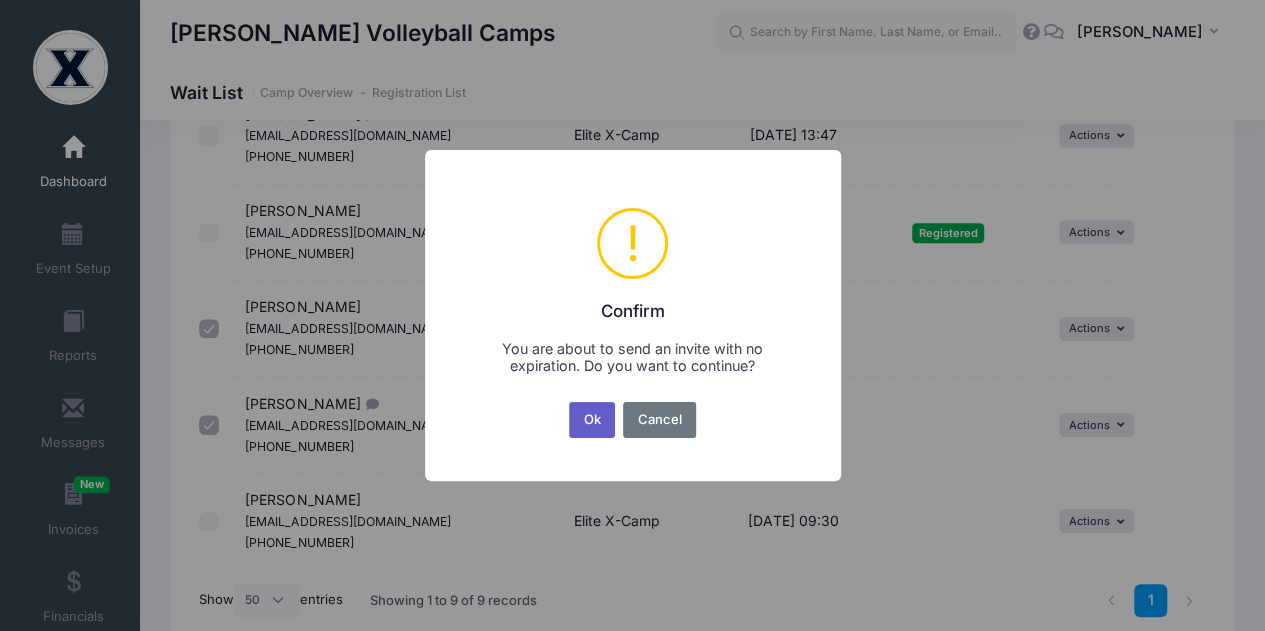 click on "Ok" at bounding box center (592, 420) 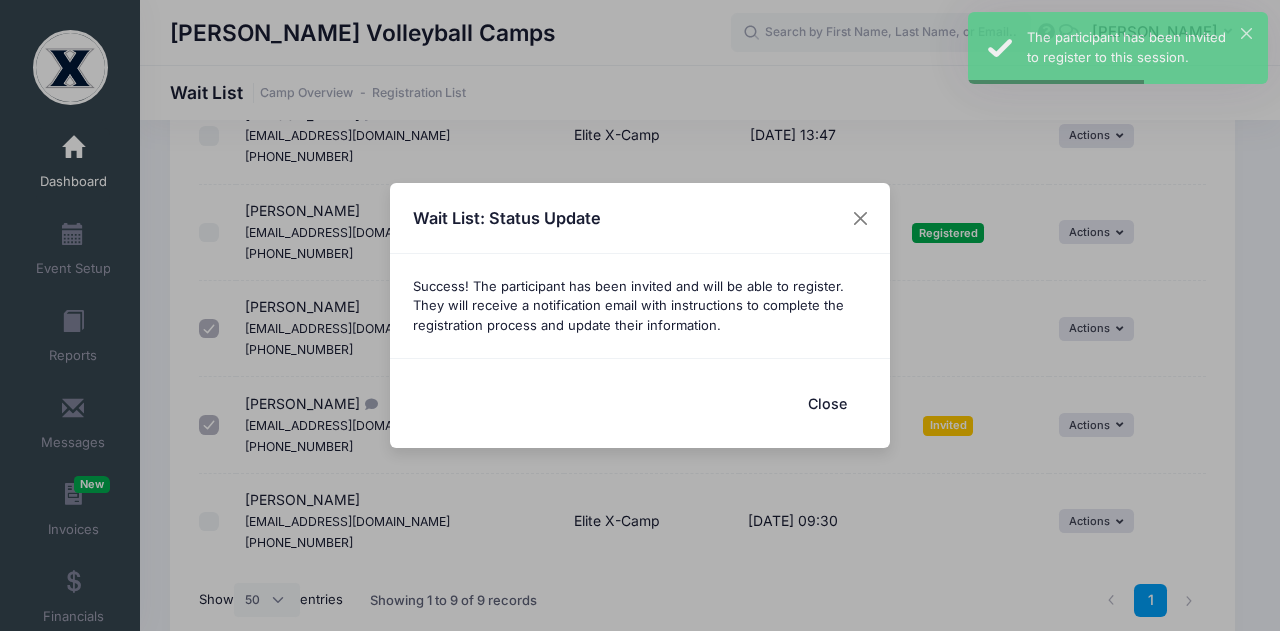 click on "Close" at bounding box center [827, 403] 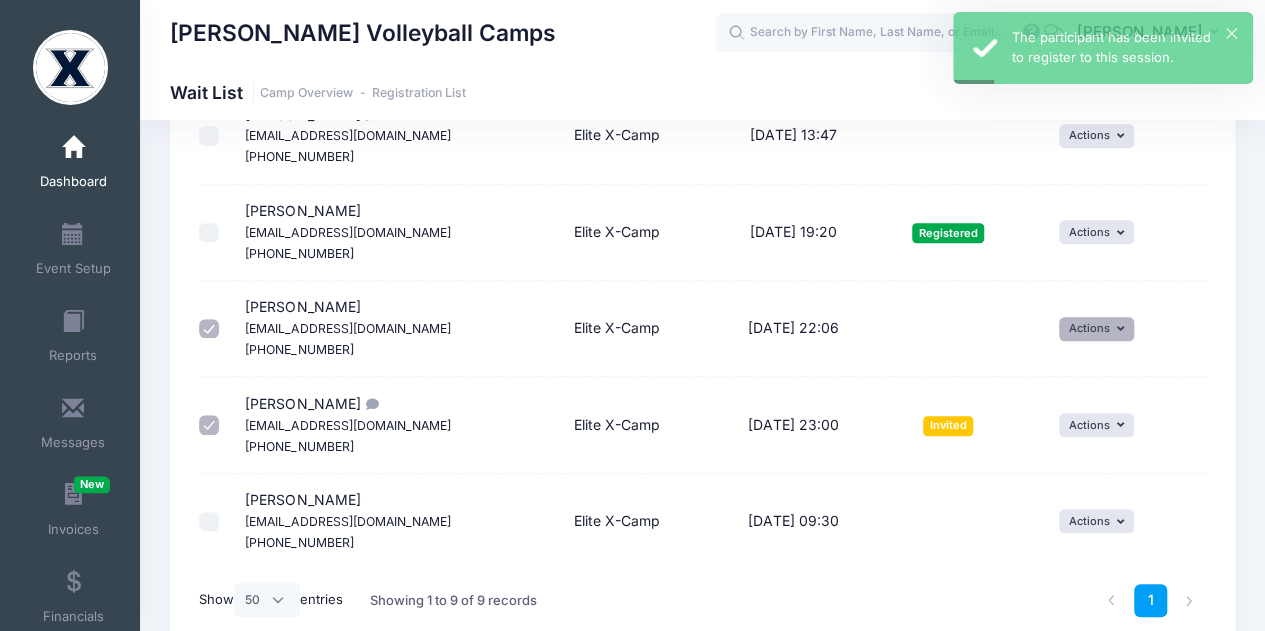 click at bounding box center [1122, 329] 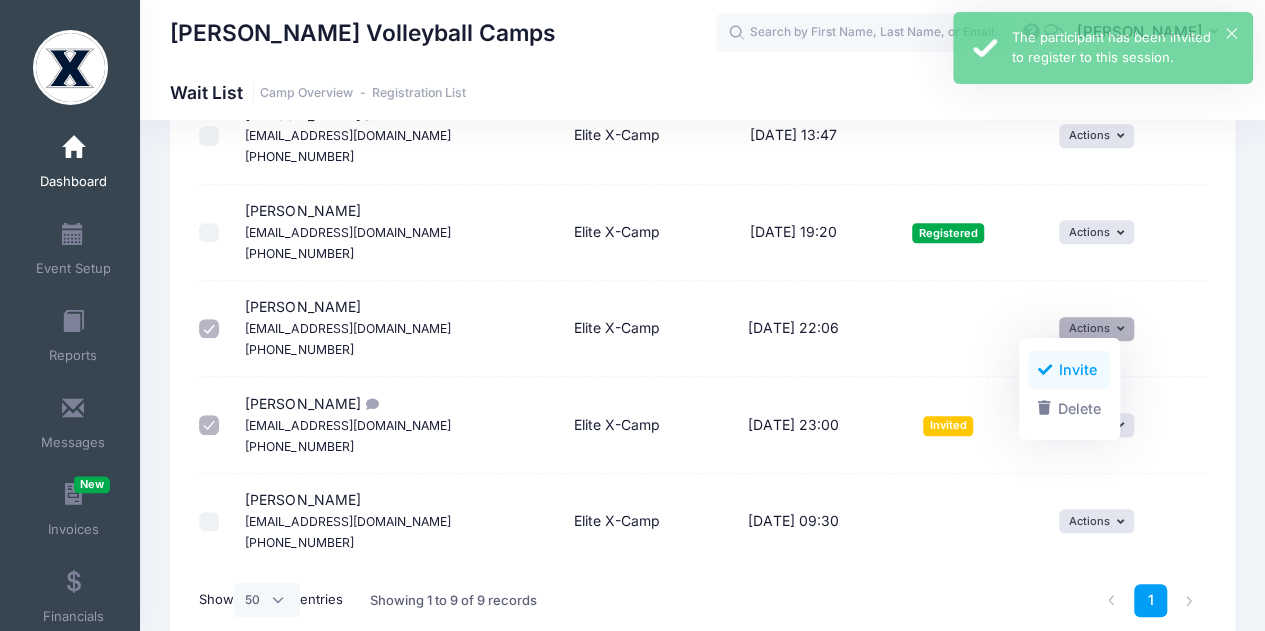 click on "Invite" at bounding box center [1069, 370] 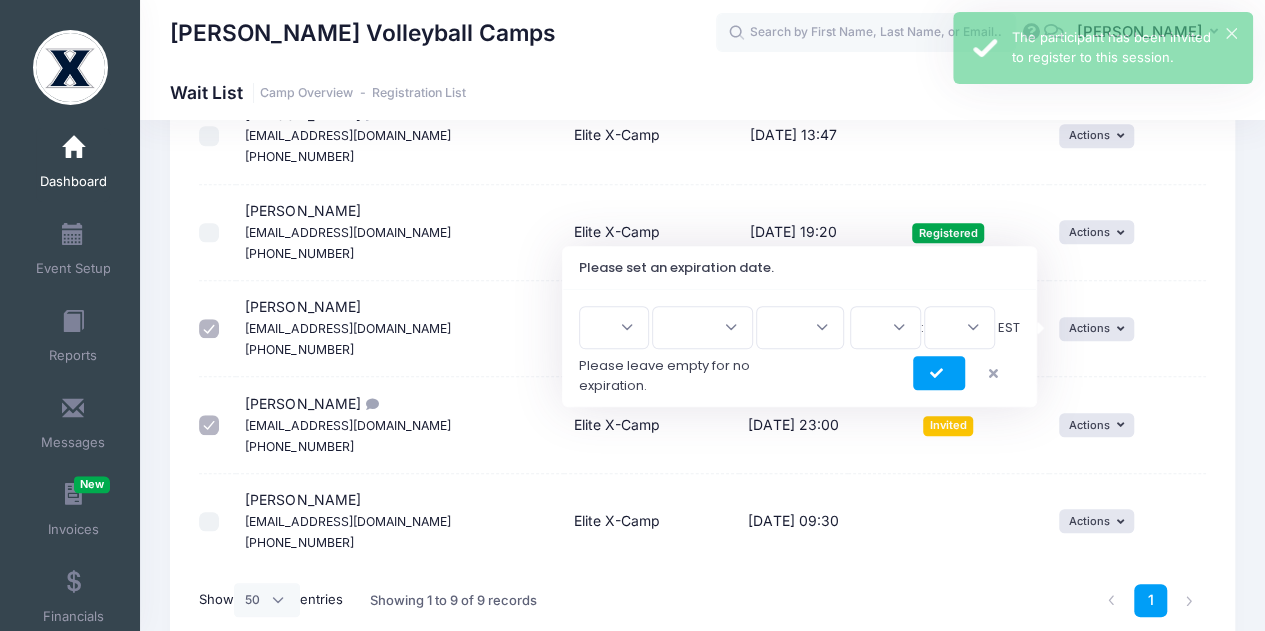scroll, scrollTop: 515, scrollLeft: 0, axis: vertical 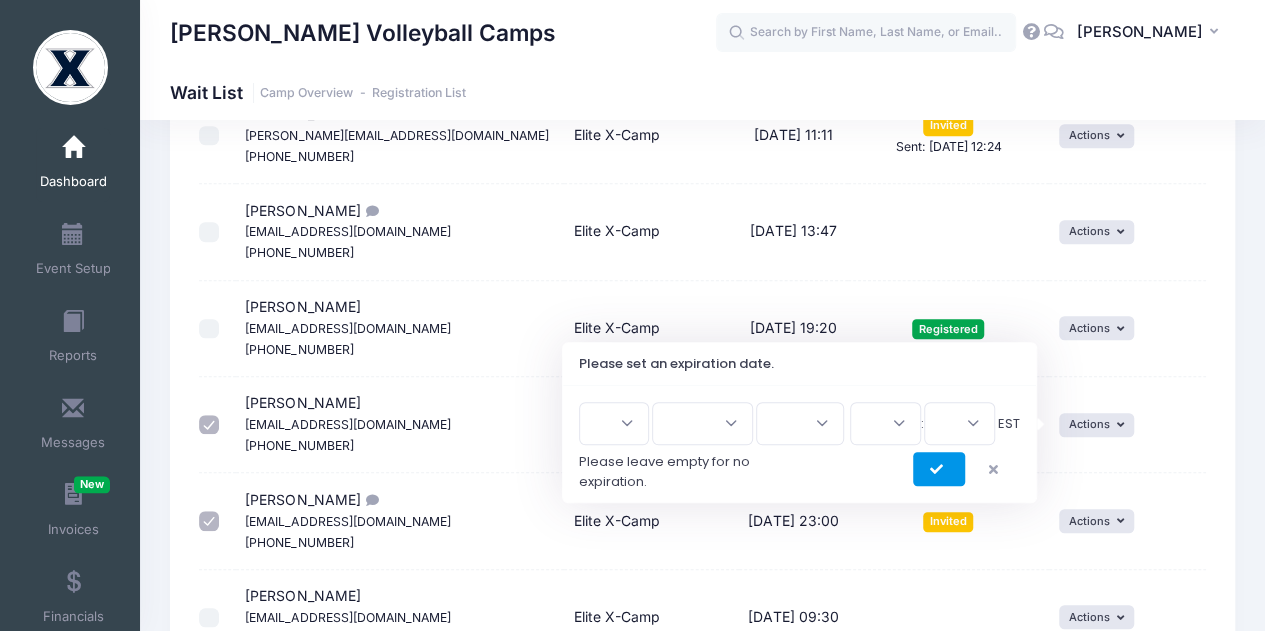 click at bounding box center (939, 469) 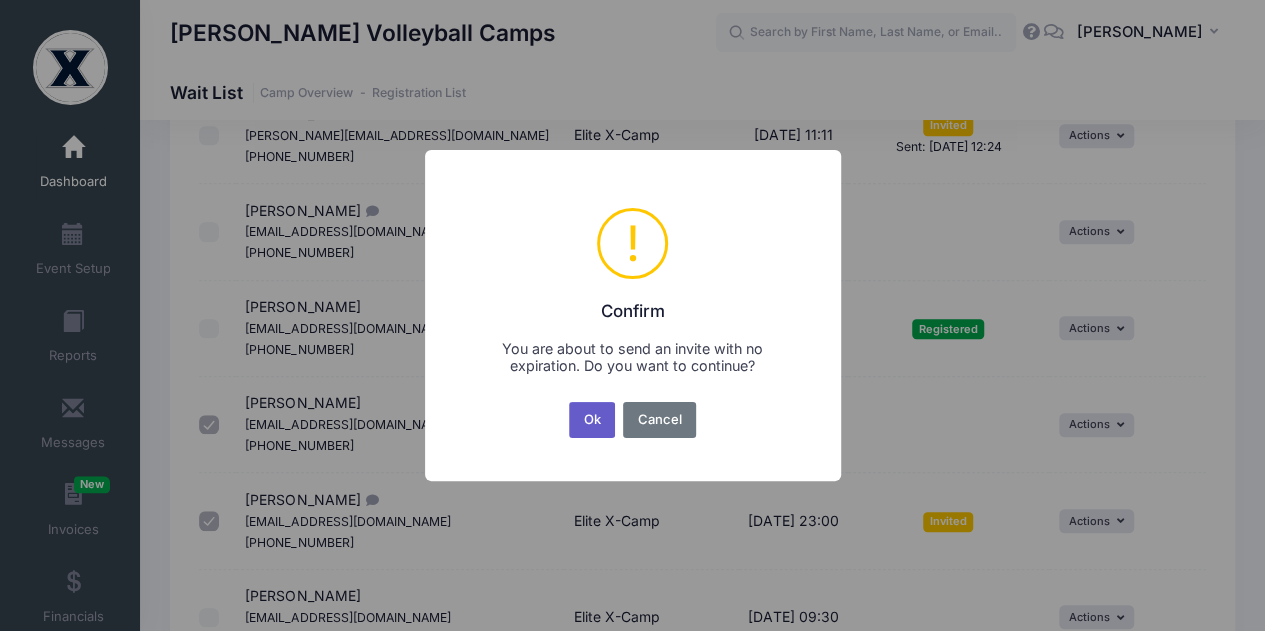 click on "Ok" at bounding box center (592, 420) 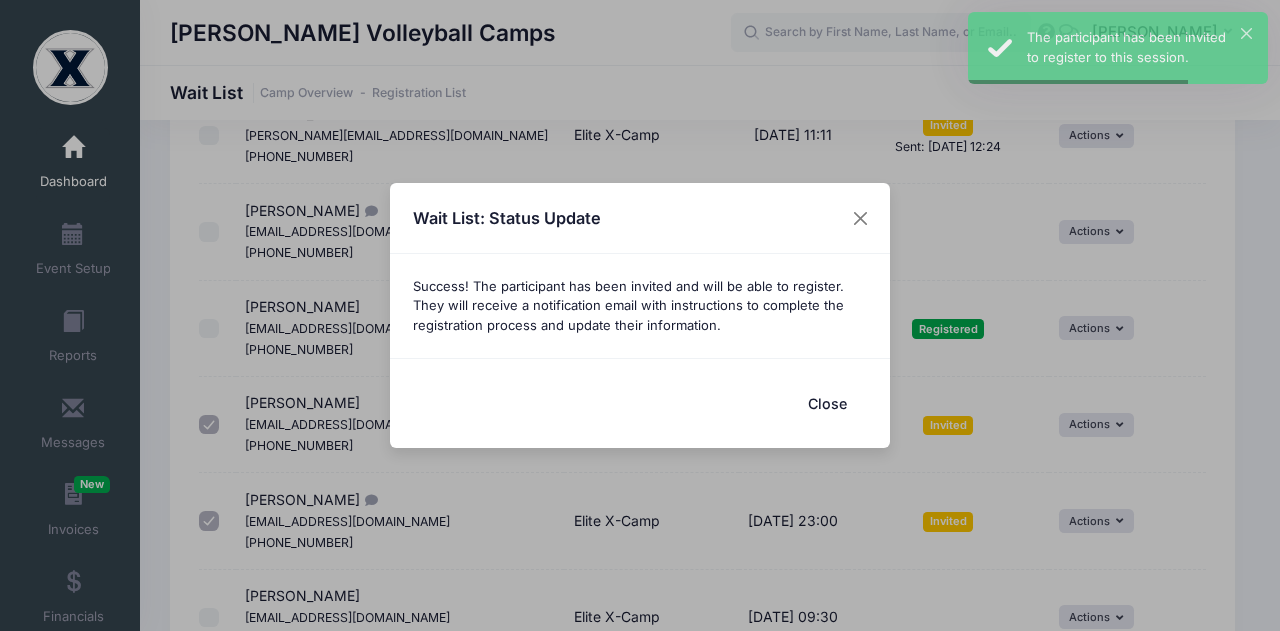 click on "Close" at bounding box center [827, 403] 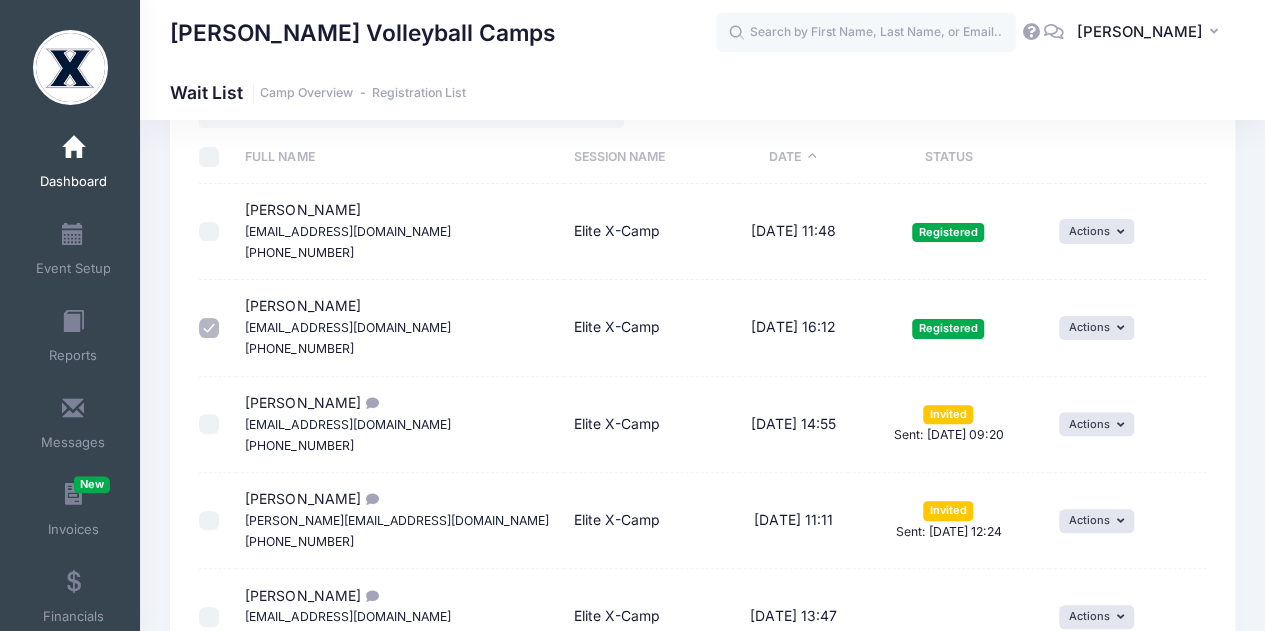 scroll, scrollTop: 115, scrollLeft: 0, axis: vertical 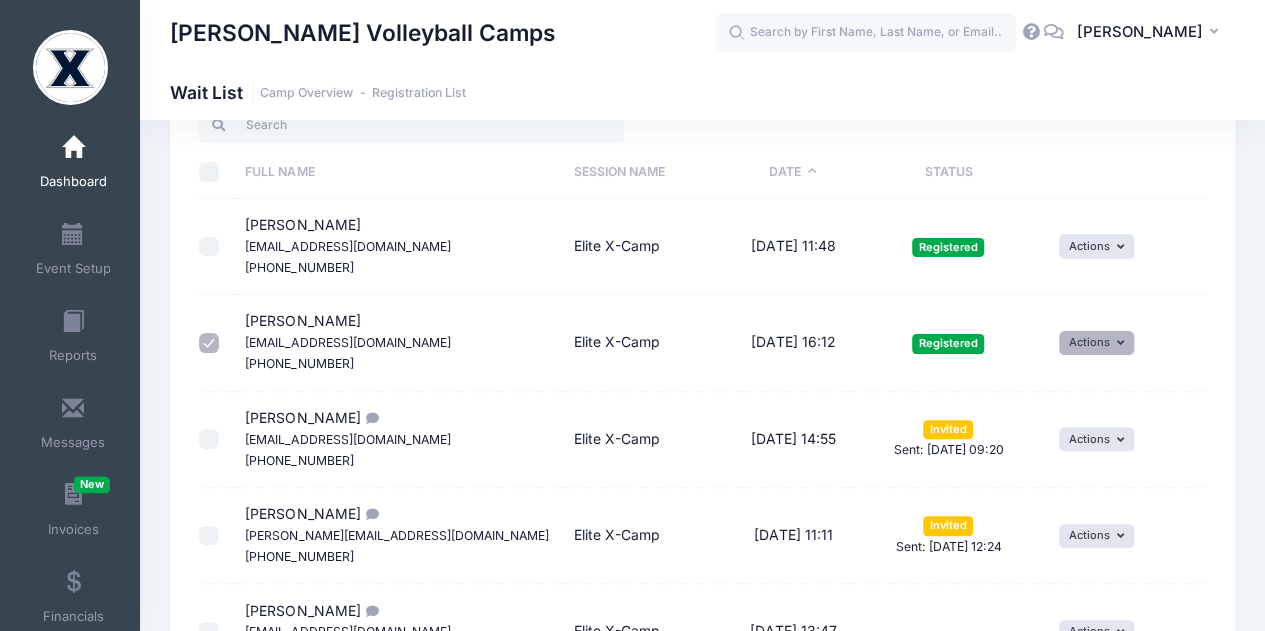 click on "Actions" at bounding box center (1097, 343) 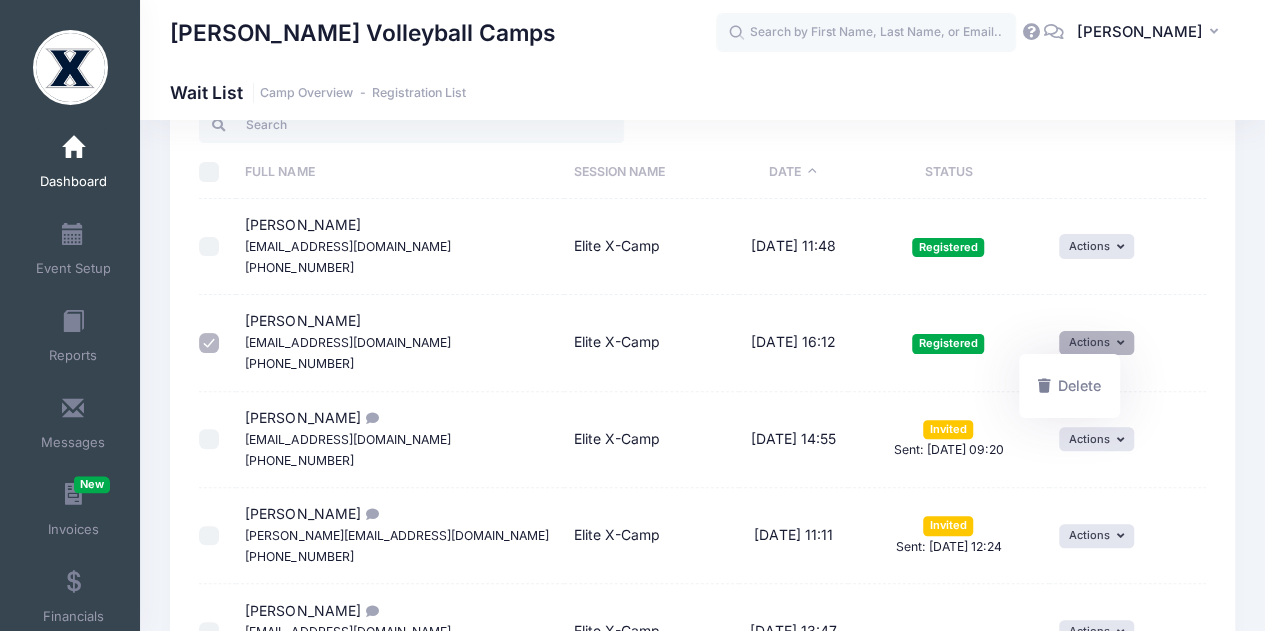 click on "Actions" at bounding box center (1097, 343) 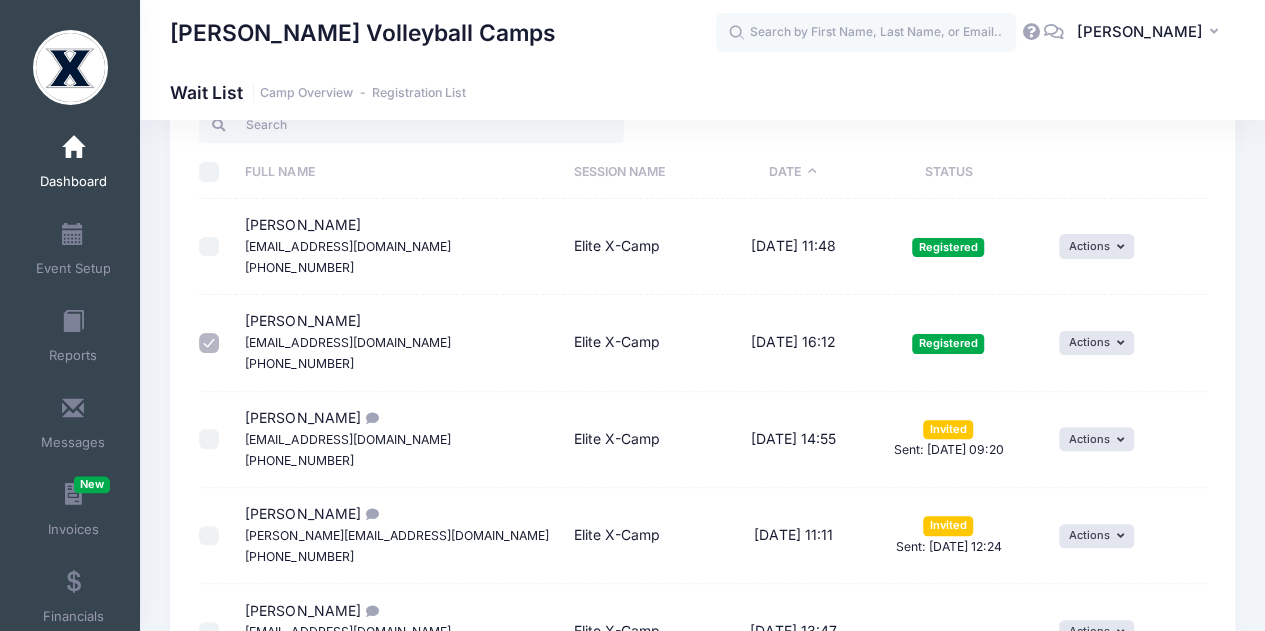 click on "Actions      Invite
Resend Invitation
Edit Expiration
Uninvite
Delete" at bounding box center [1127, 343] 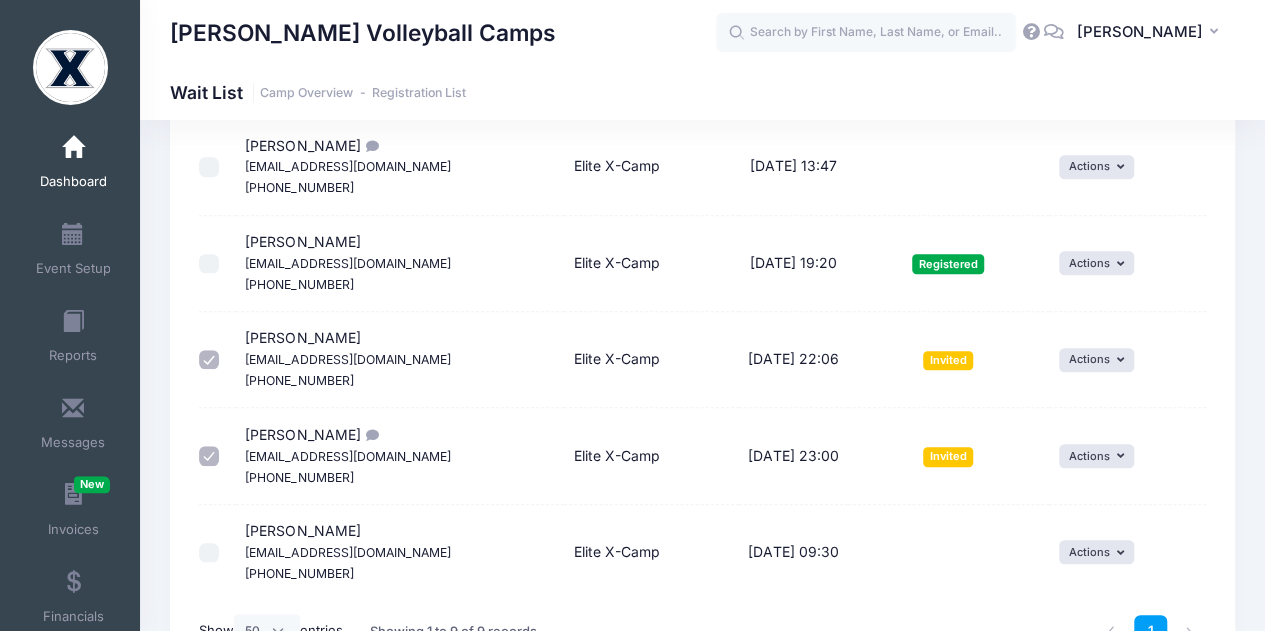 scroll, scrollTop: 615, scrollLeft: 0, axis: vertical 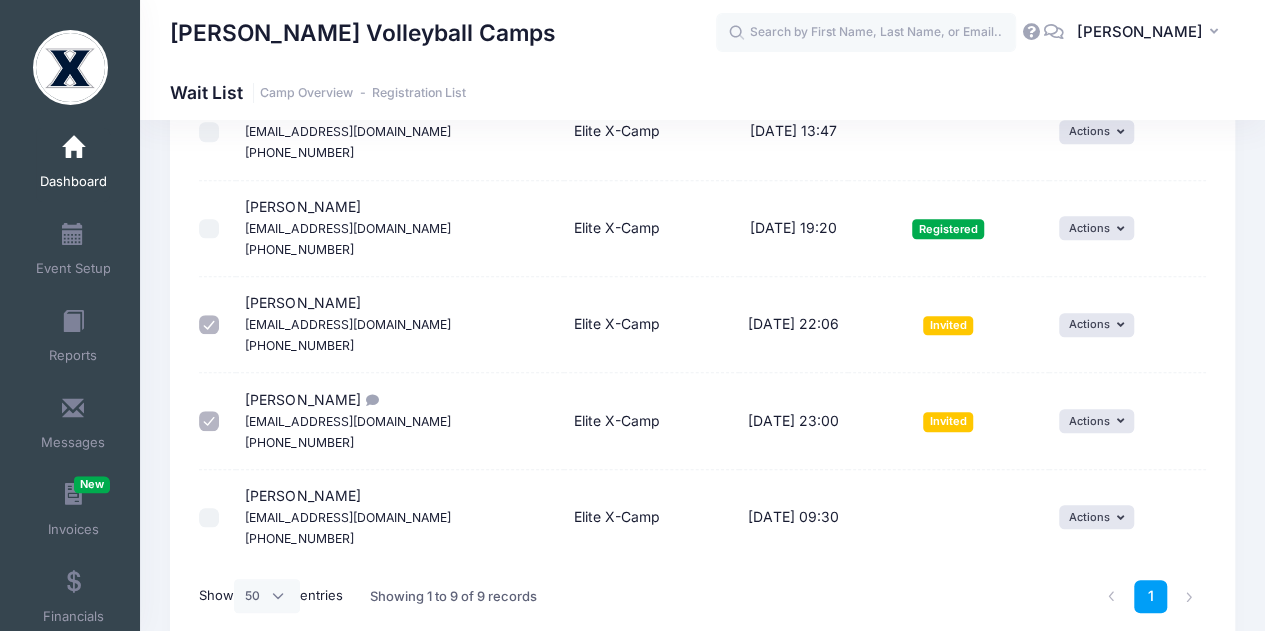 click at bounding box center [209, 325] 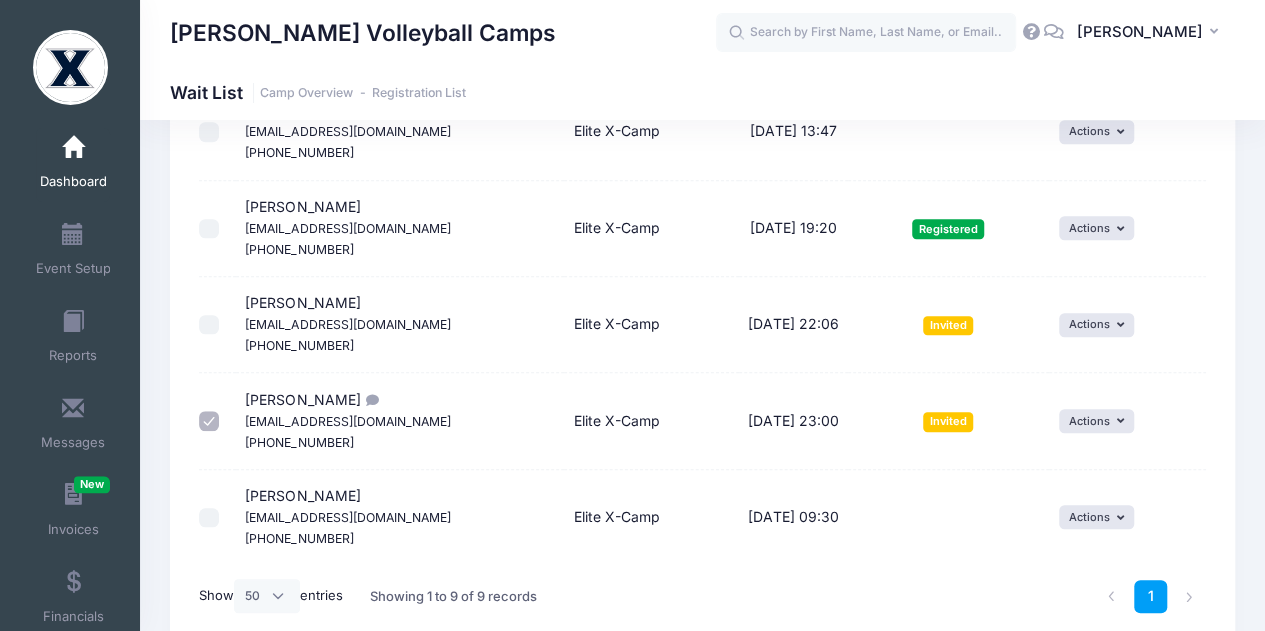 click at bounding box center (209, 421) 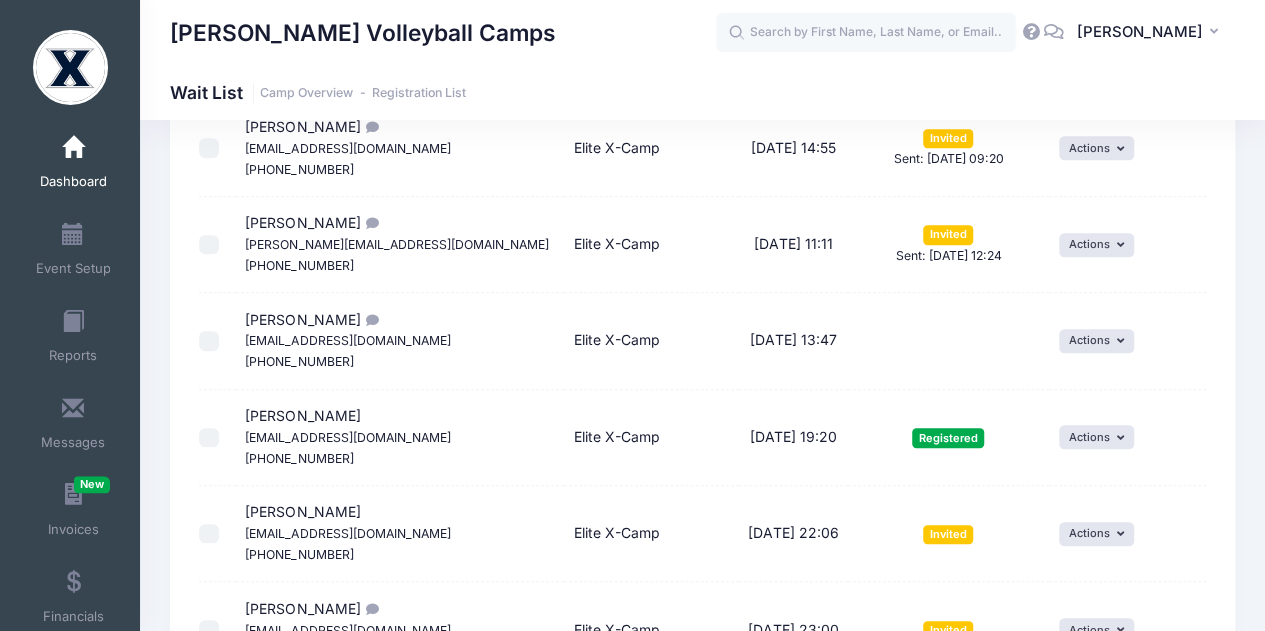 scroll, scrollTop: 215, scrollLeft: 0, axis: vertical 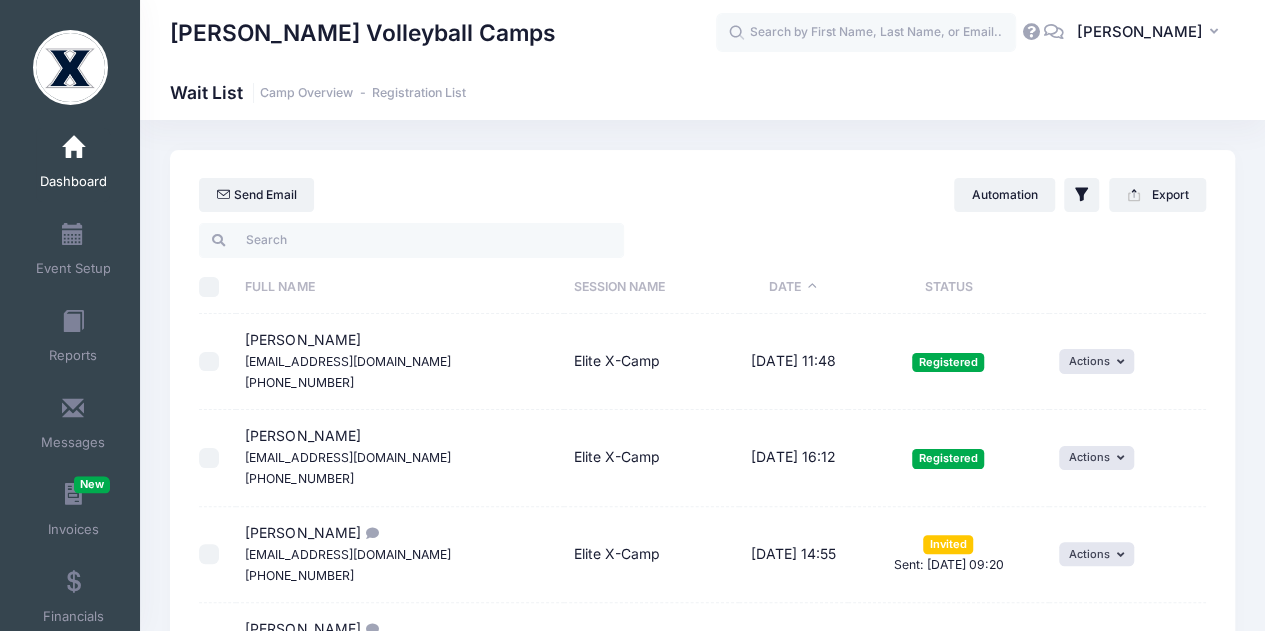 click at bounding box center (73, 148) 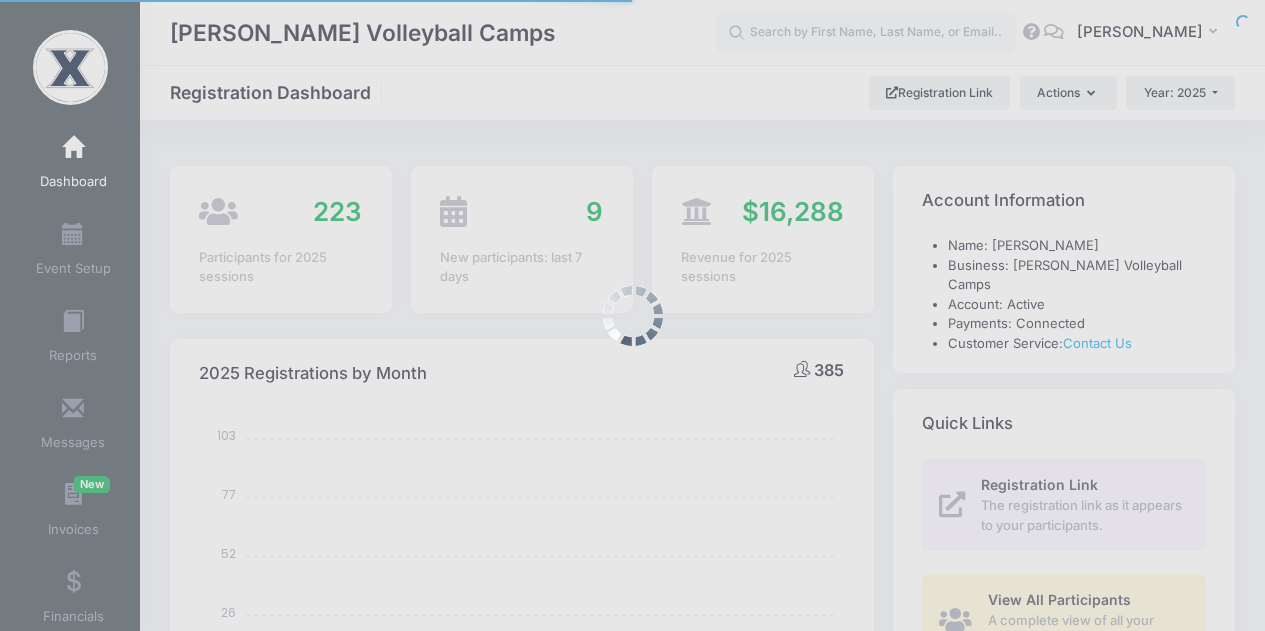 select 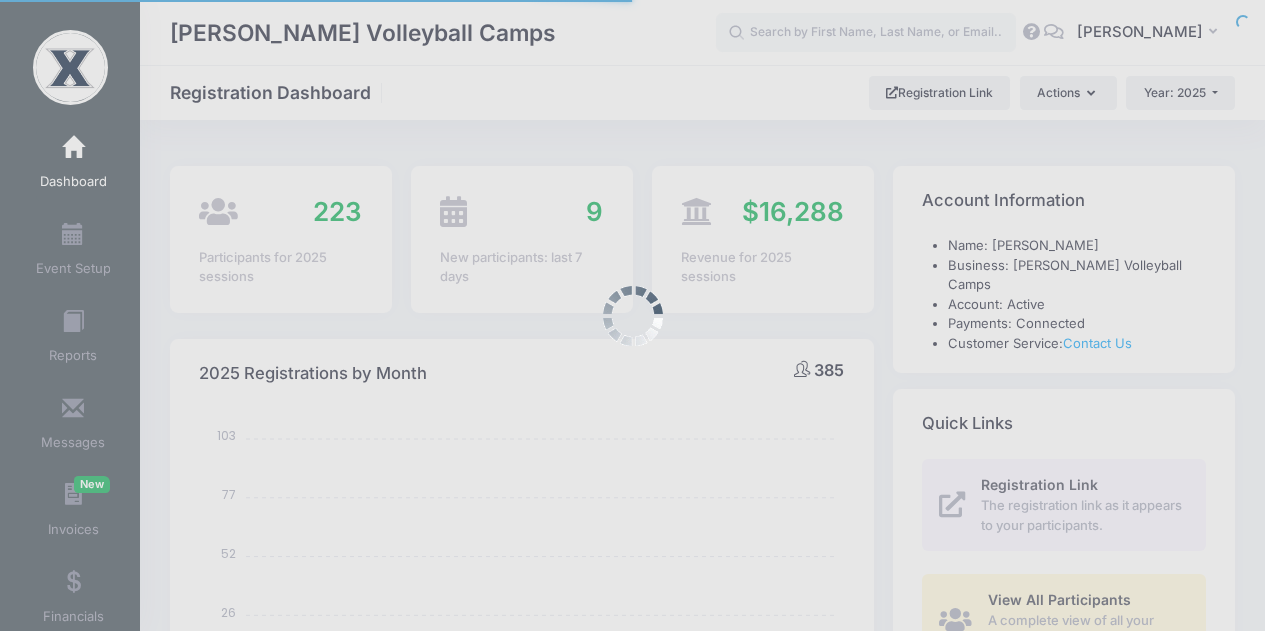 scroll, scrollTop: 0, scrollLeft: 0, axis: both 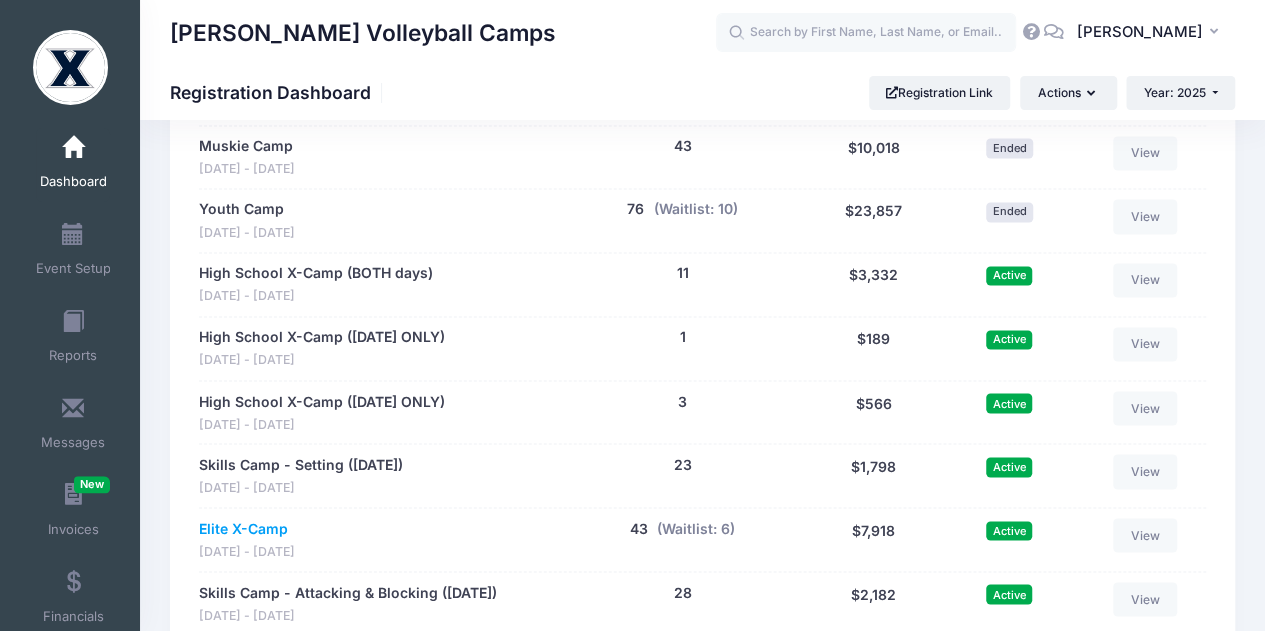 click on "Elite X-Camp" at bounding box center [243, 528] 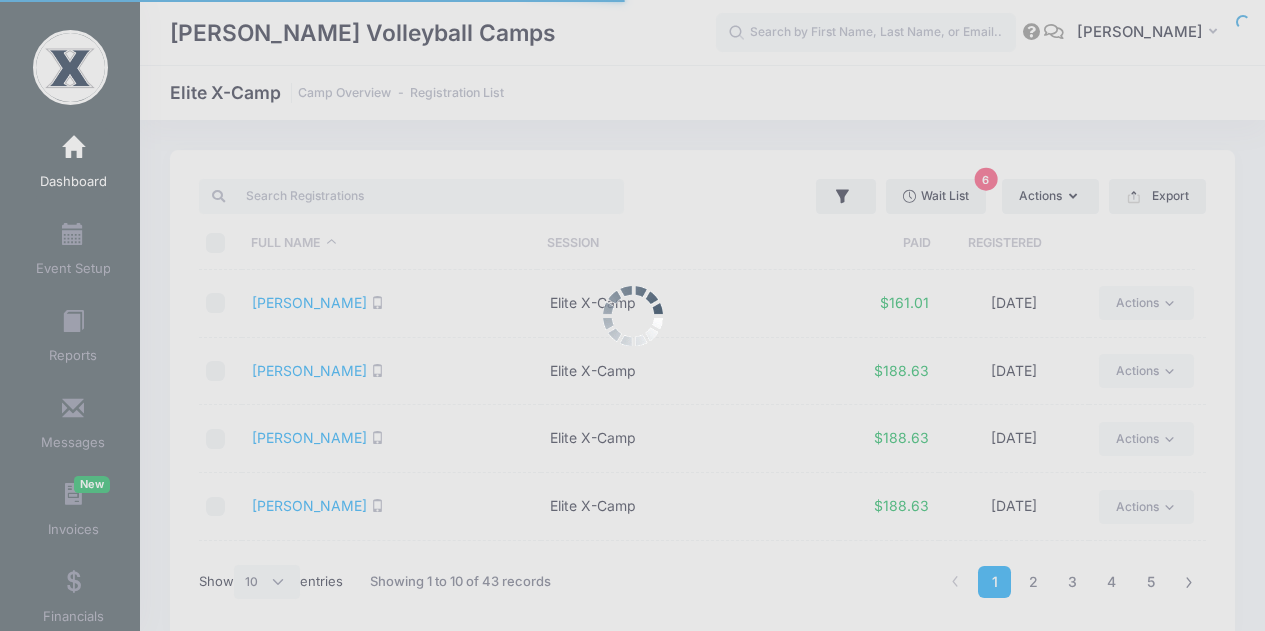 select on "10" 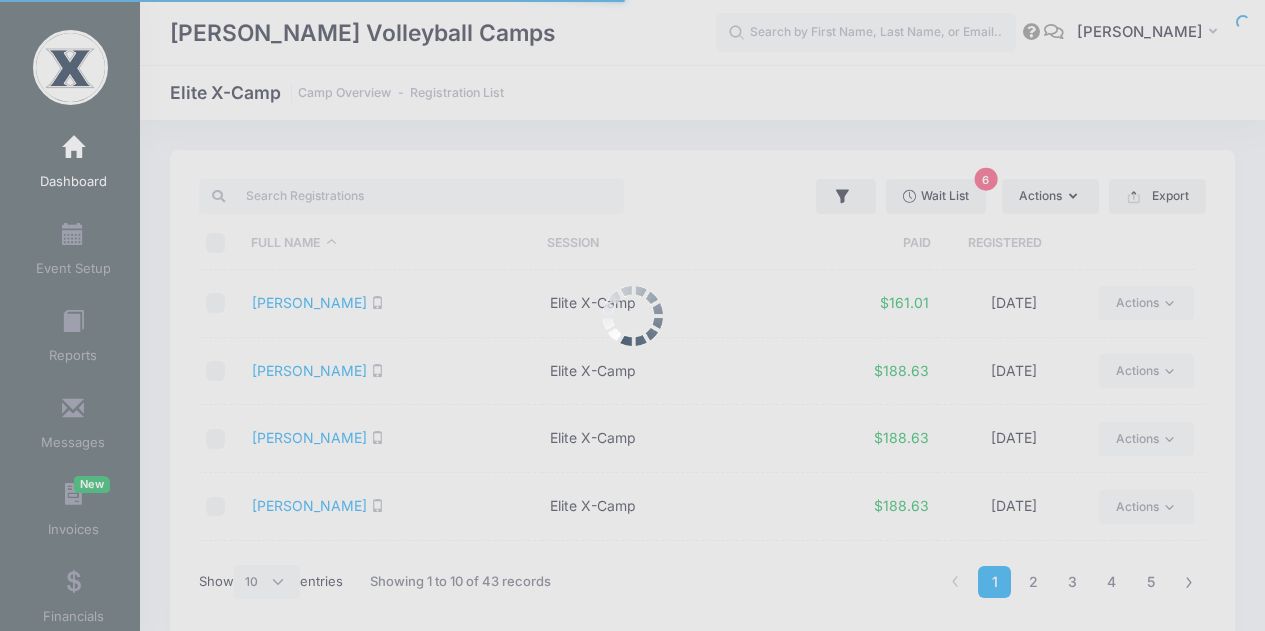 scroll, scrollTop: 0, scrollLeft: 0, axis: both 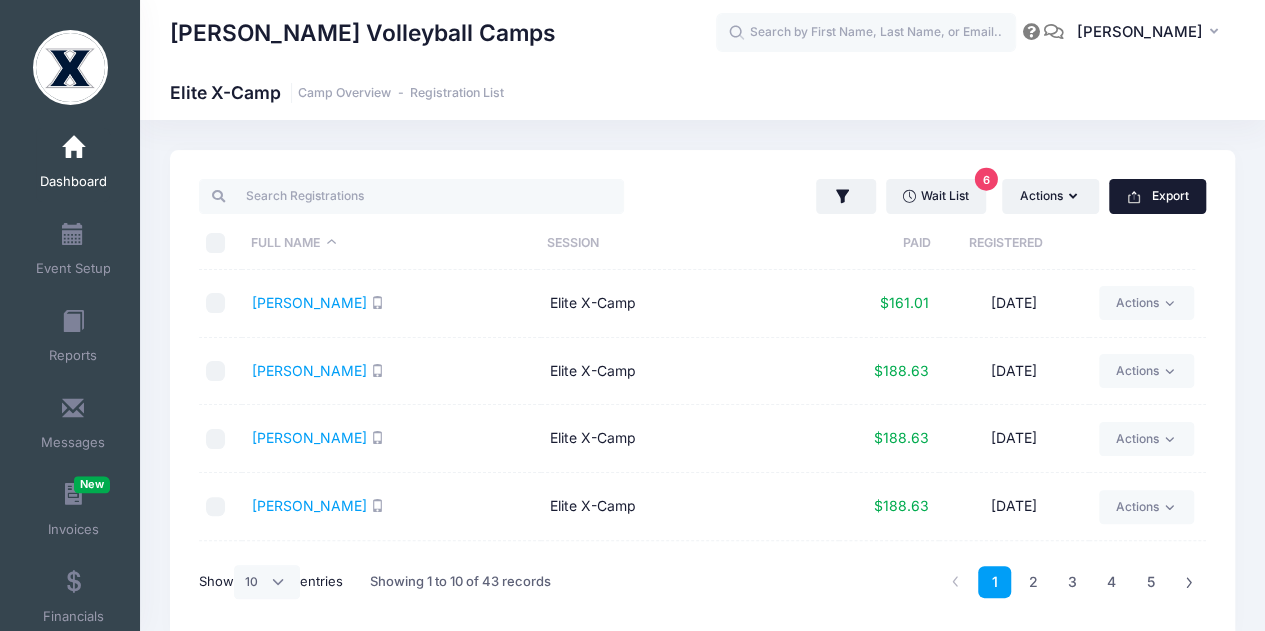 click on "Export" at bounding box center [1157, 196] 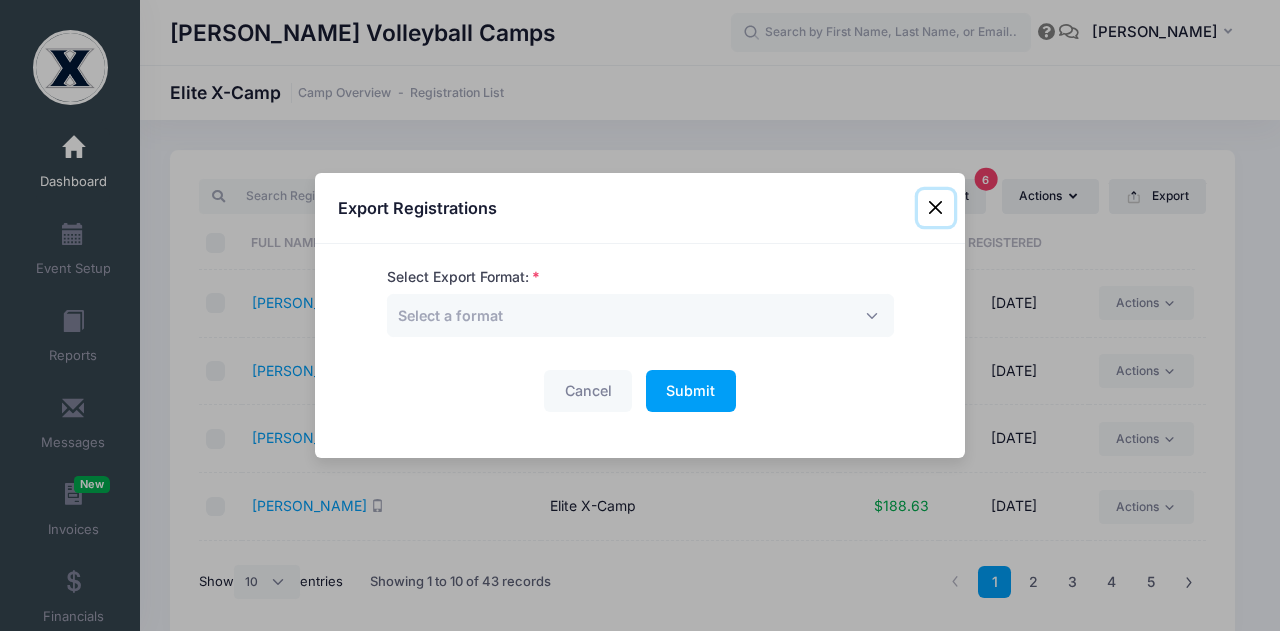 click at bounding box center (936, 208) 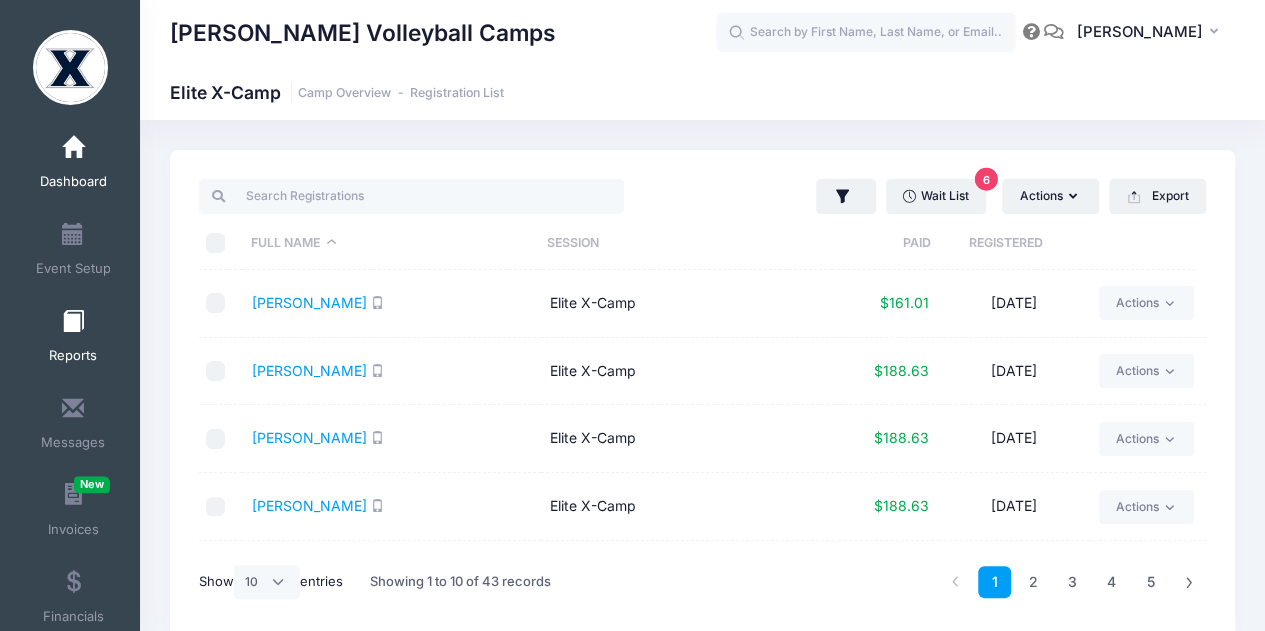 click on "Reports" at bounding box center [73, 339] 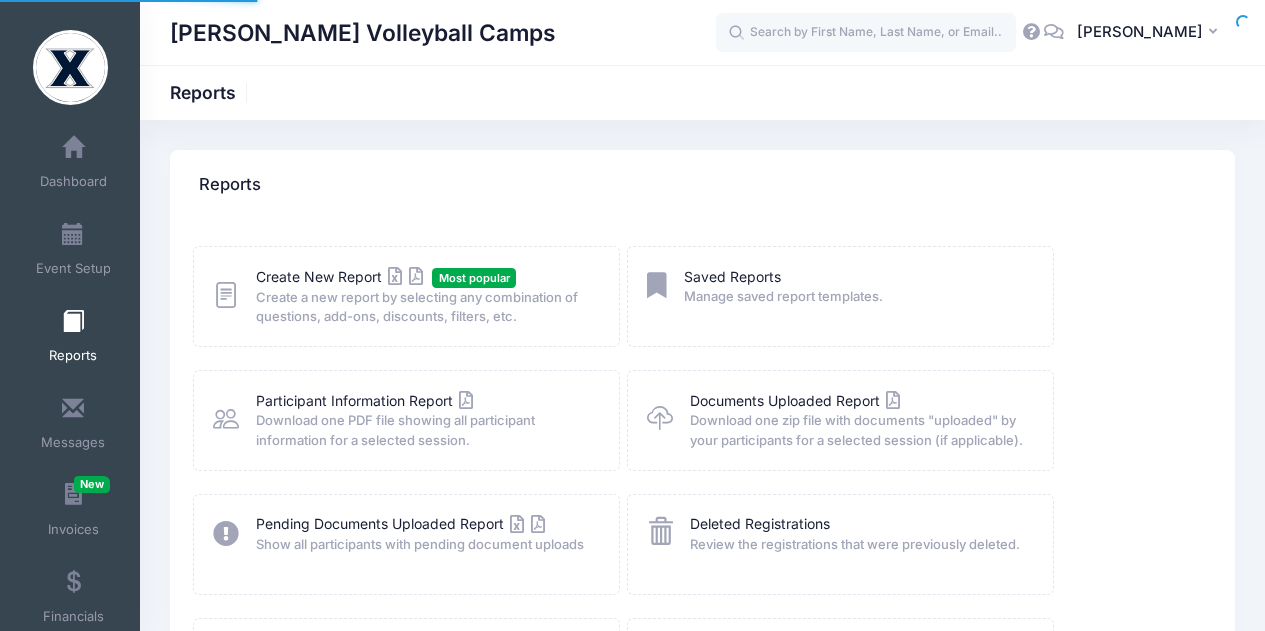 scroll, scrollTop: 0, scrollLeft: 0, axis: both 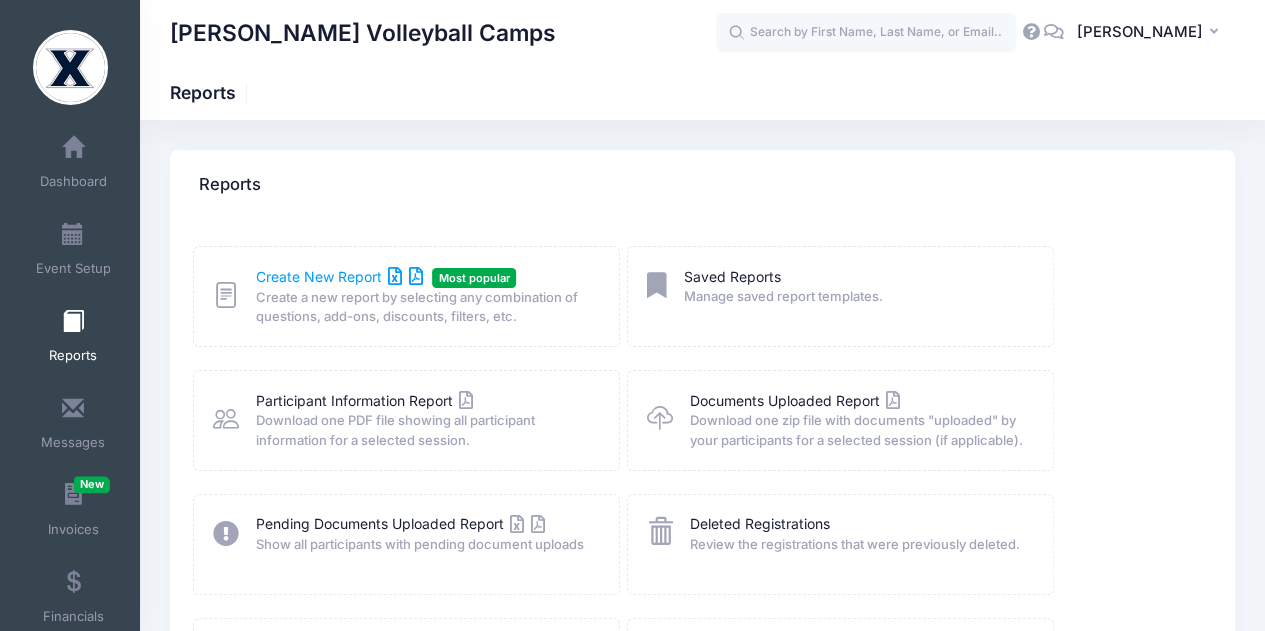 click on "Create New Report" at bounding box center (339, 276) 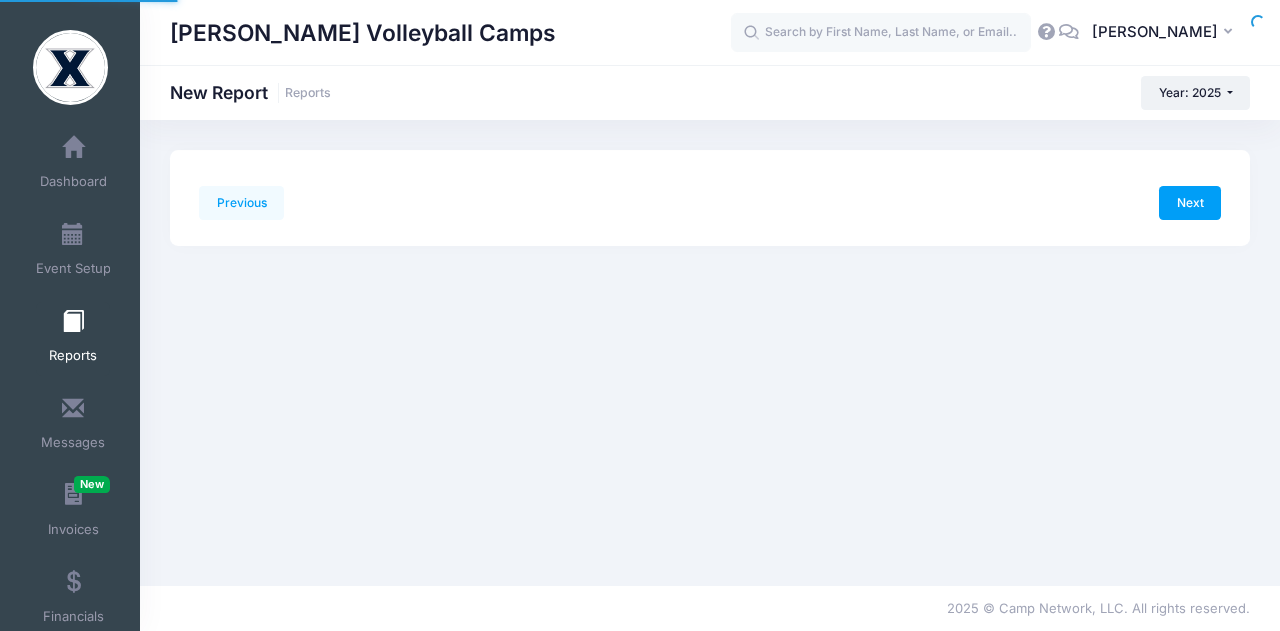 scroll, scrollTop: 0, scrollLeft: 0, axis: both 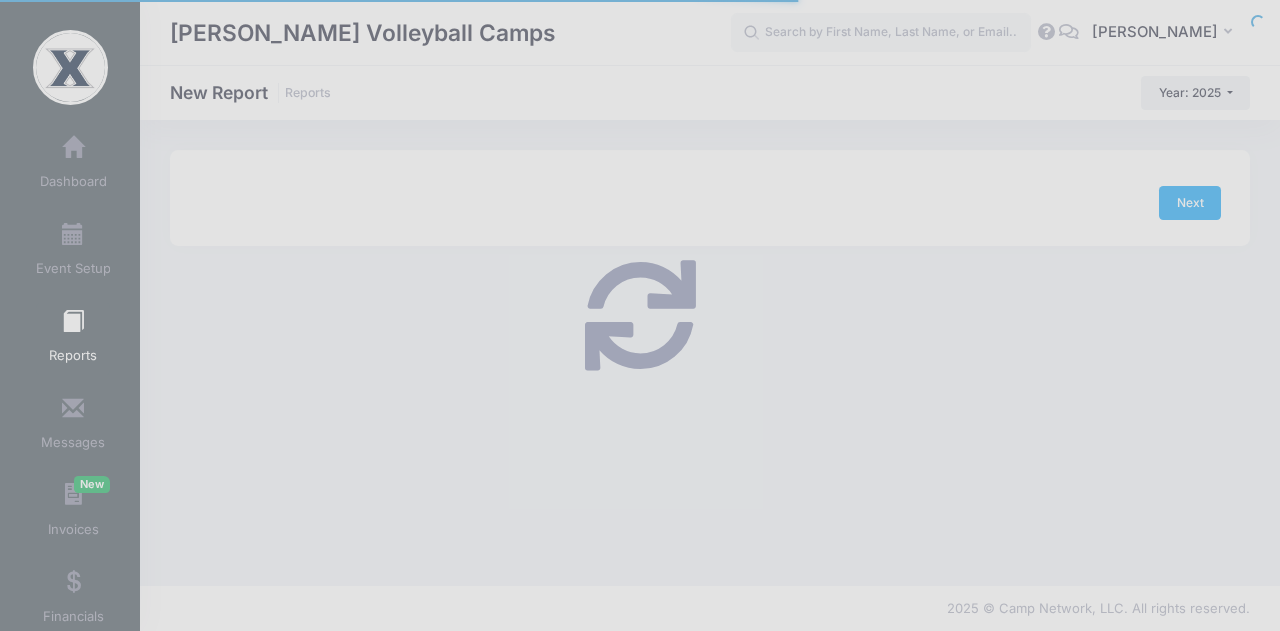 checkbox on "true" 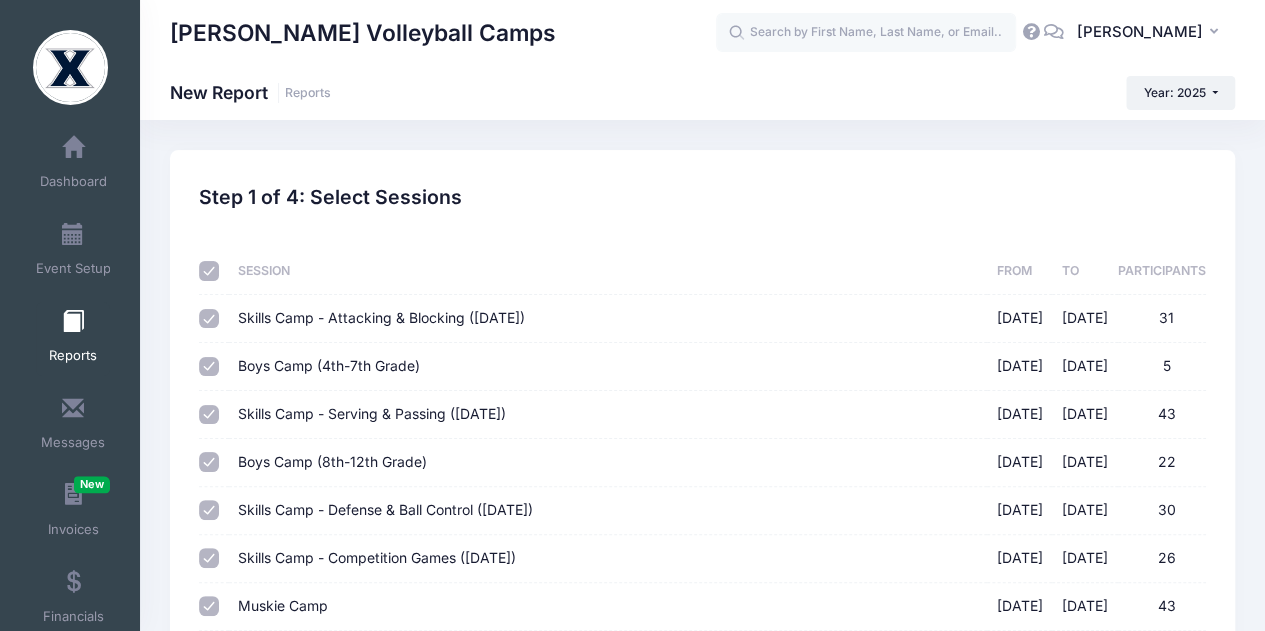 click at bounding box center [209, 271] 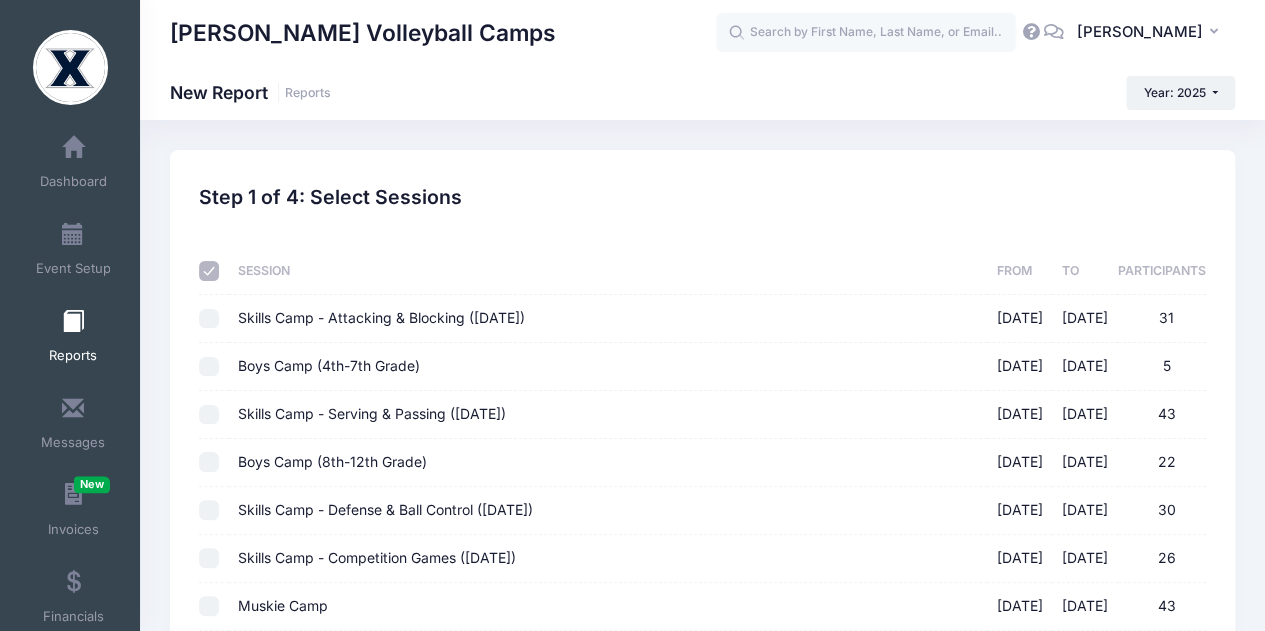 checkbox on "false" 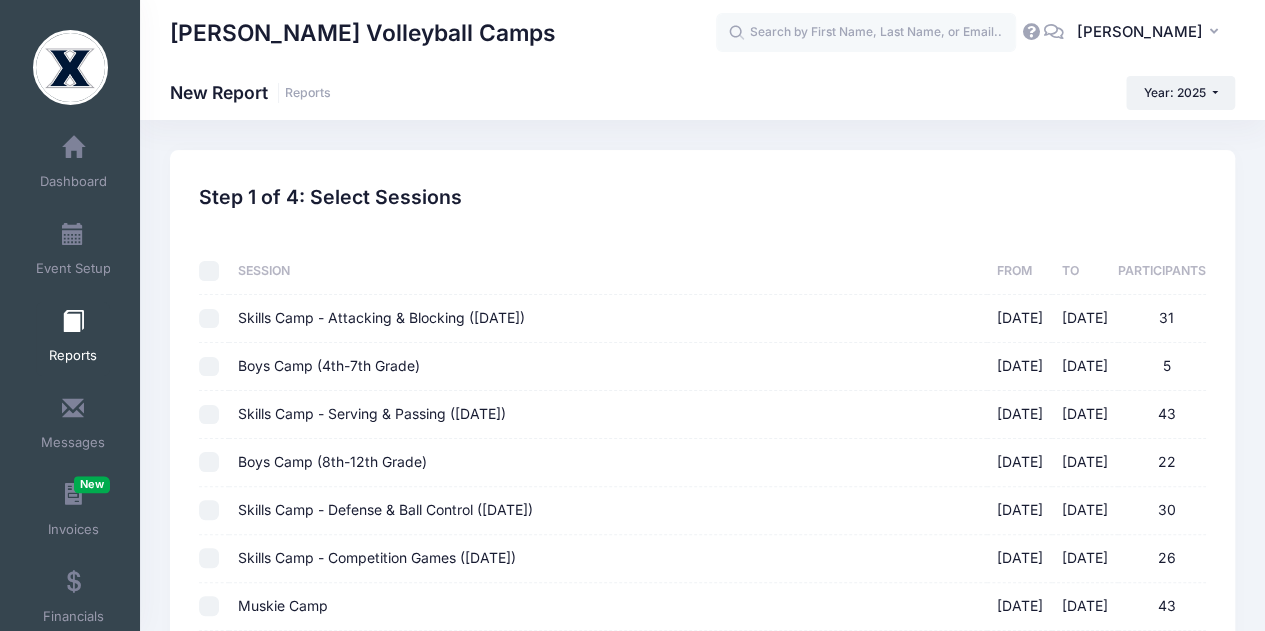 checkbox on "false" 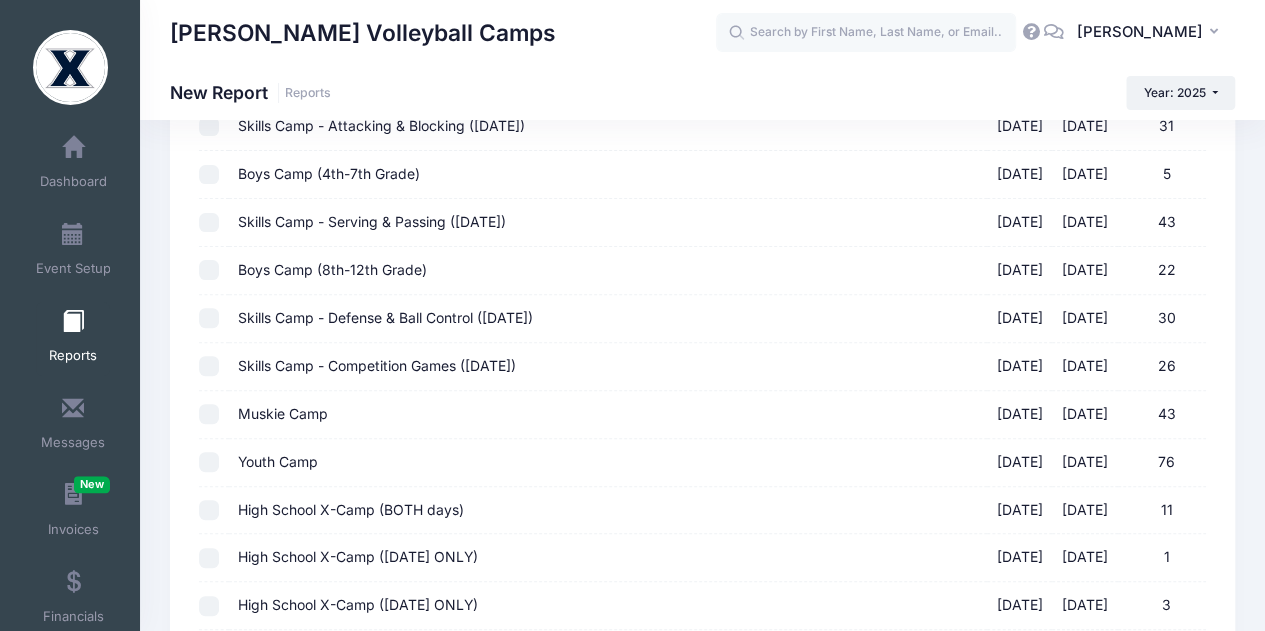 scroll, scrollTop: 200, scrollLeft: 0, axis: vertical 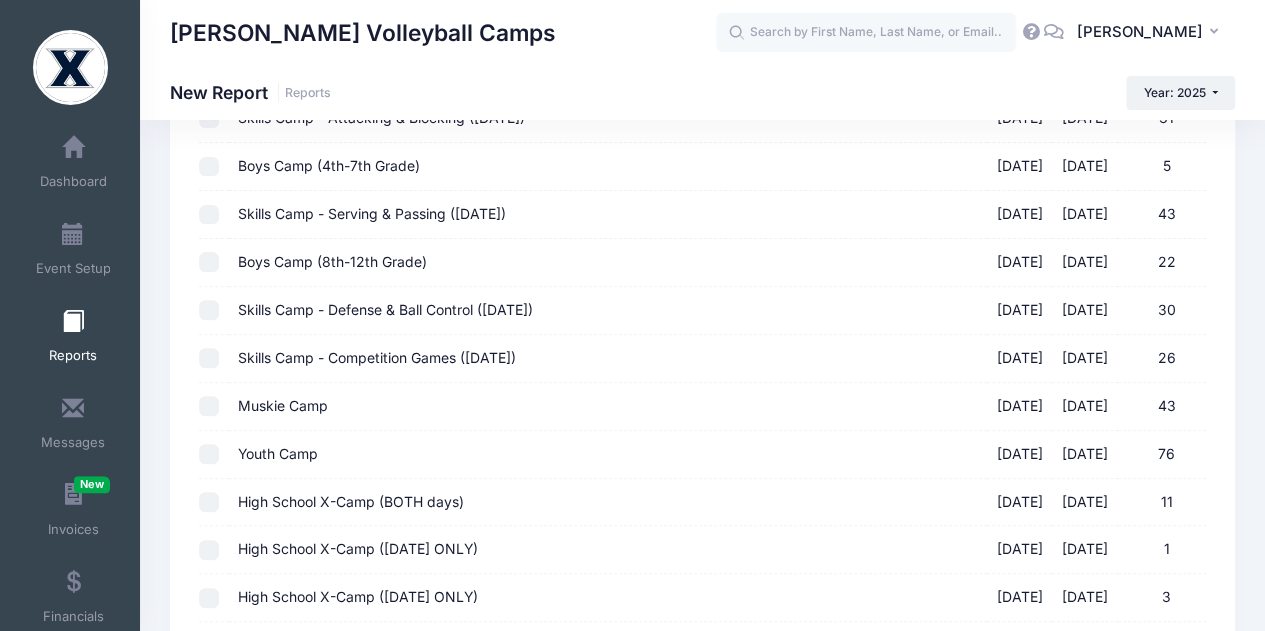 click on "High School X-Camp (BOTH days) 07/12/2025 - 07/13/2025  11" at bounding box center (209, 502) 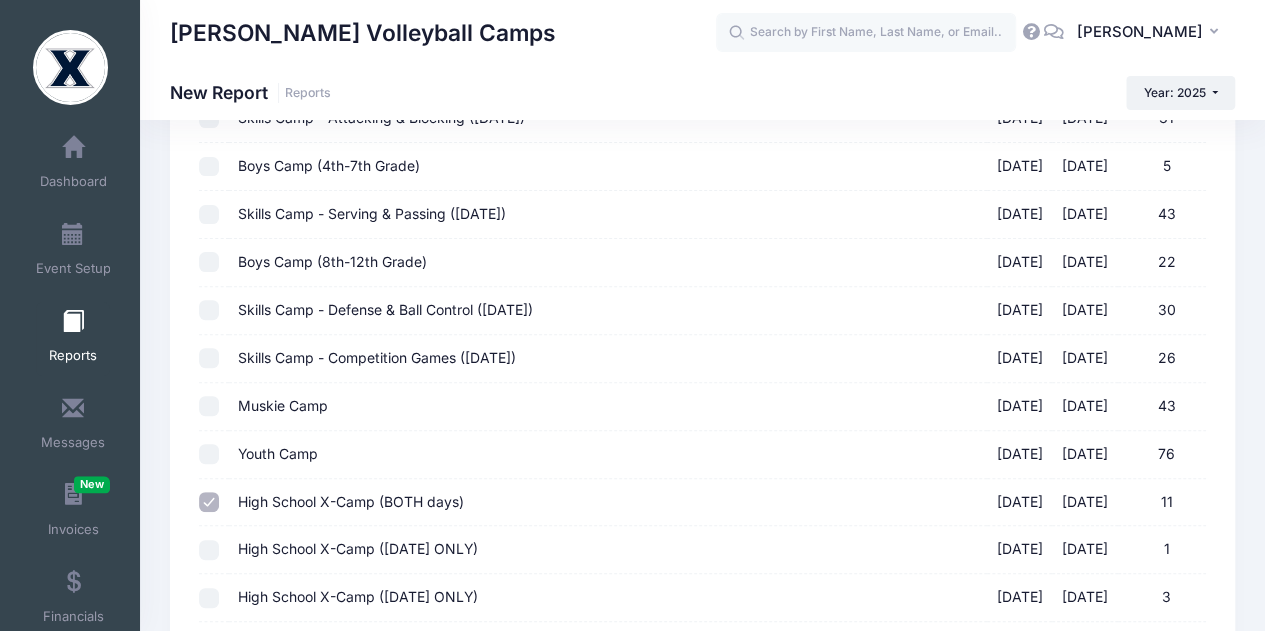click on "High School X-Camp (July 12 ONLY) 07/12/2025 - 07/12/2025  1" at bounding box center [209, 550] 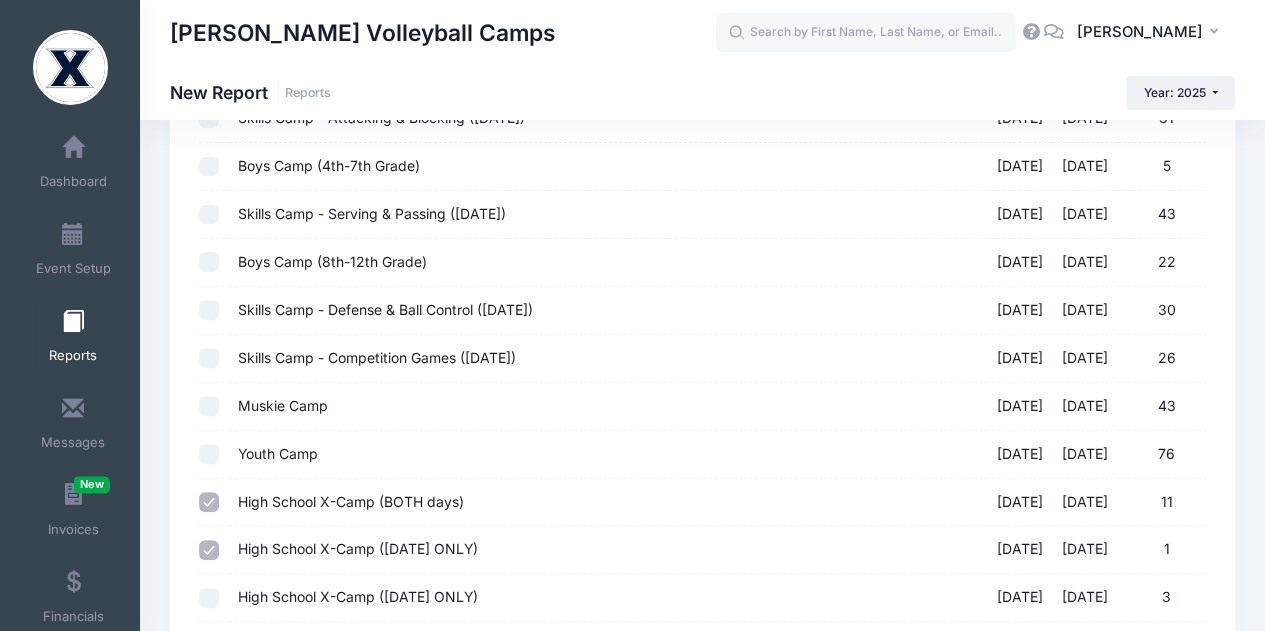 click on "High School X-Camp (July 13 ONLY) 07/13/2025 - 07/13/2025  3" at bounding box center [209, 598] 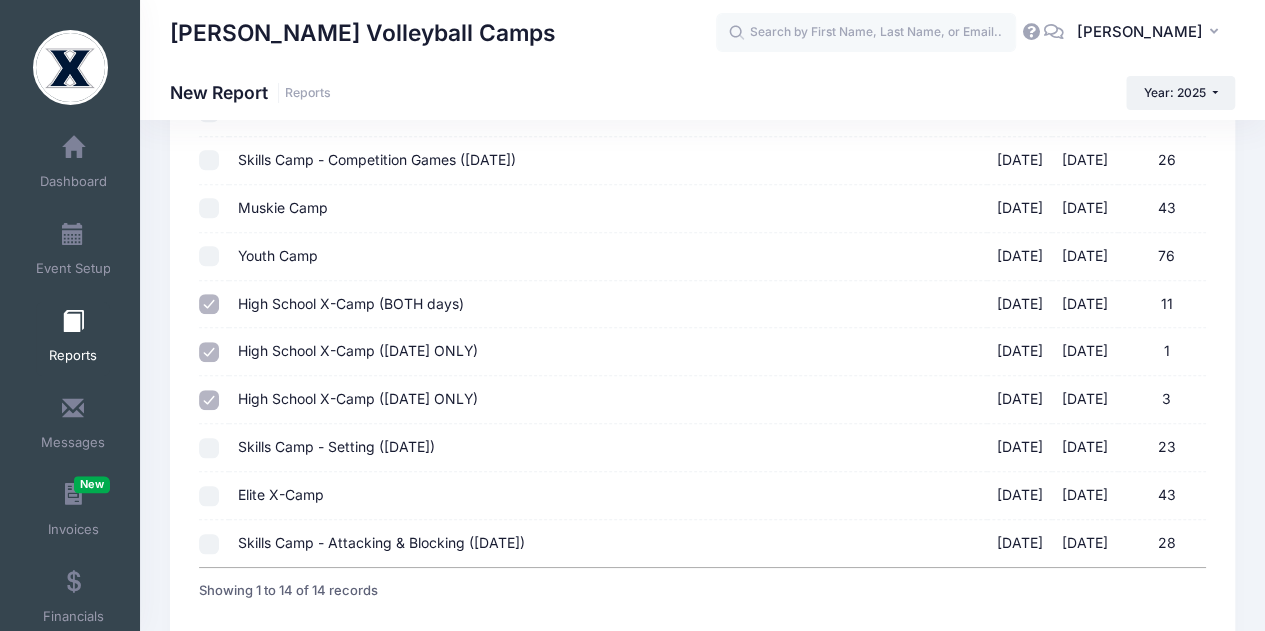 scroll, scrollTop: 400, scrollLeft: 0, axis: vertical 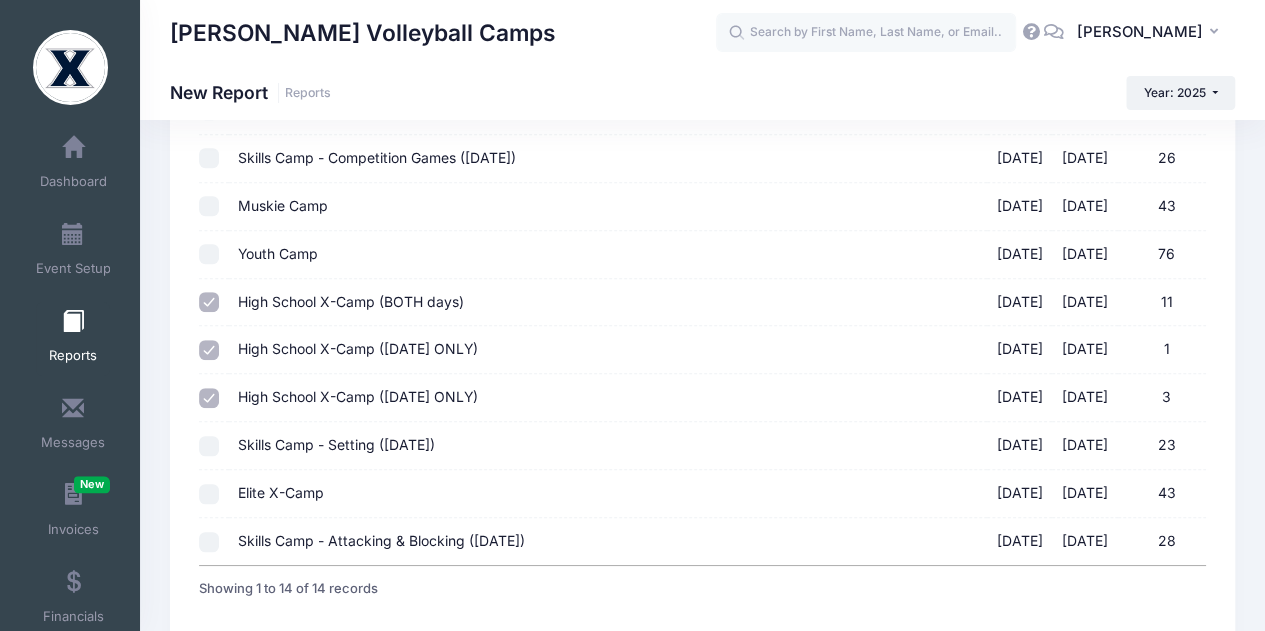 click on "Elite X-Camp 07/19/2025 - 07/19/2025  43" at bounding box center [209, 494] 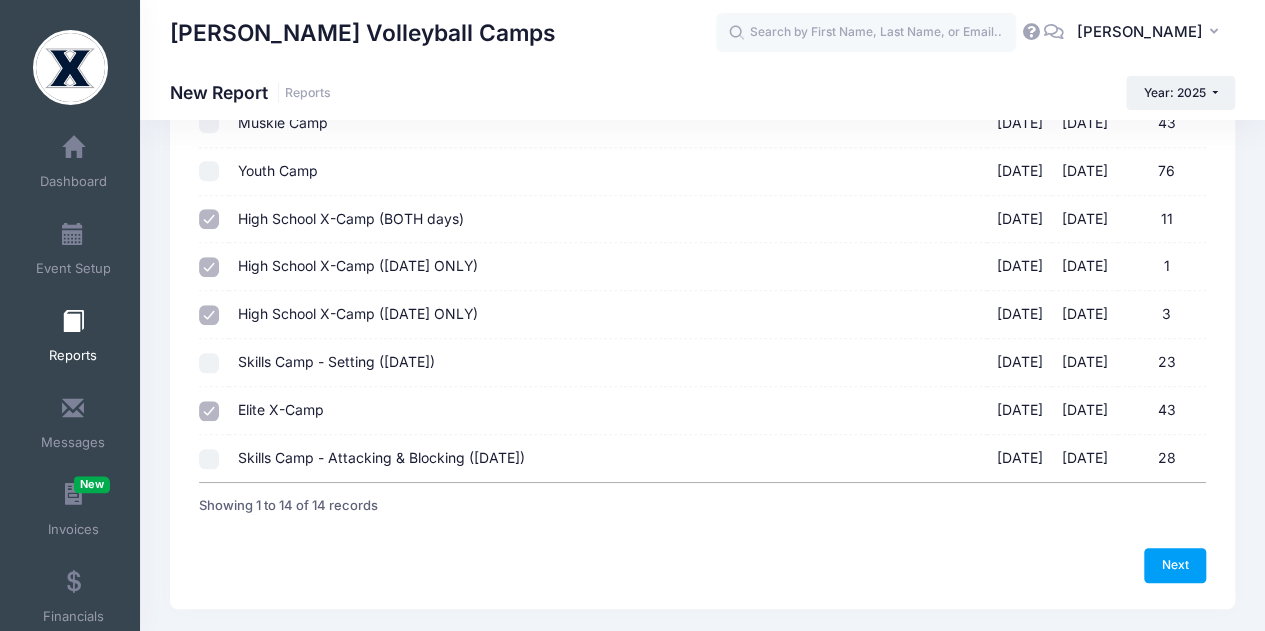 scroll, scrollTop: 530, scrollLeft: 0, axis: vertical 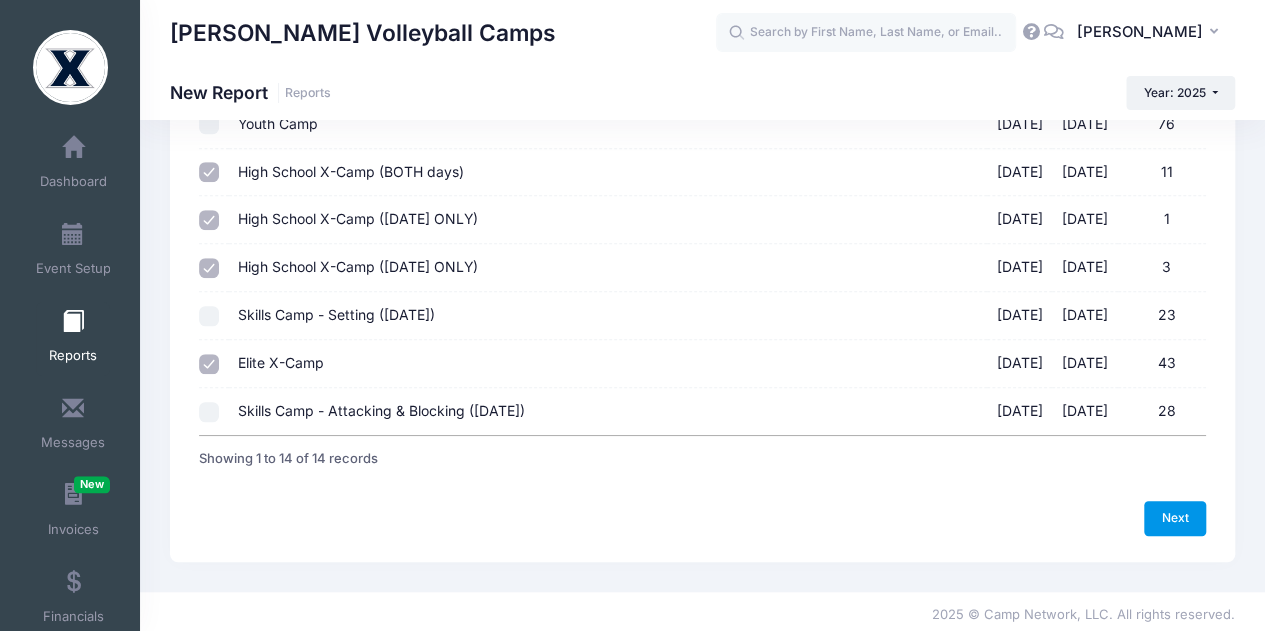click on "Next" at bounding box center (1175, 518) 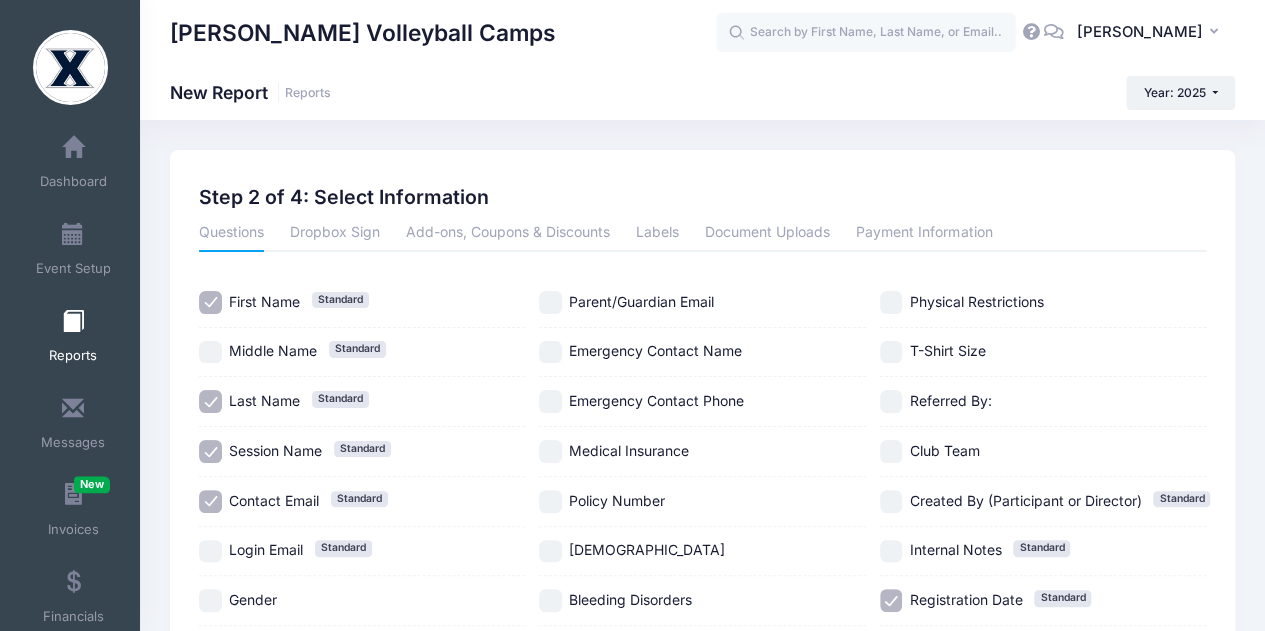 scroll, scrollTop: 100, scrollLeft: 0, axis: vertical 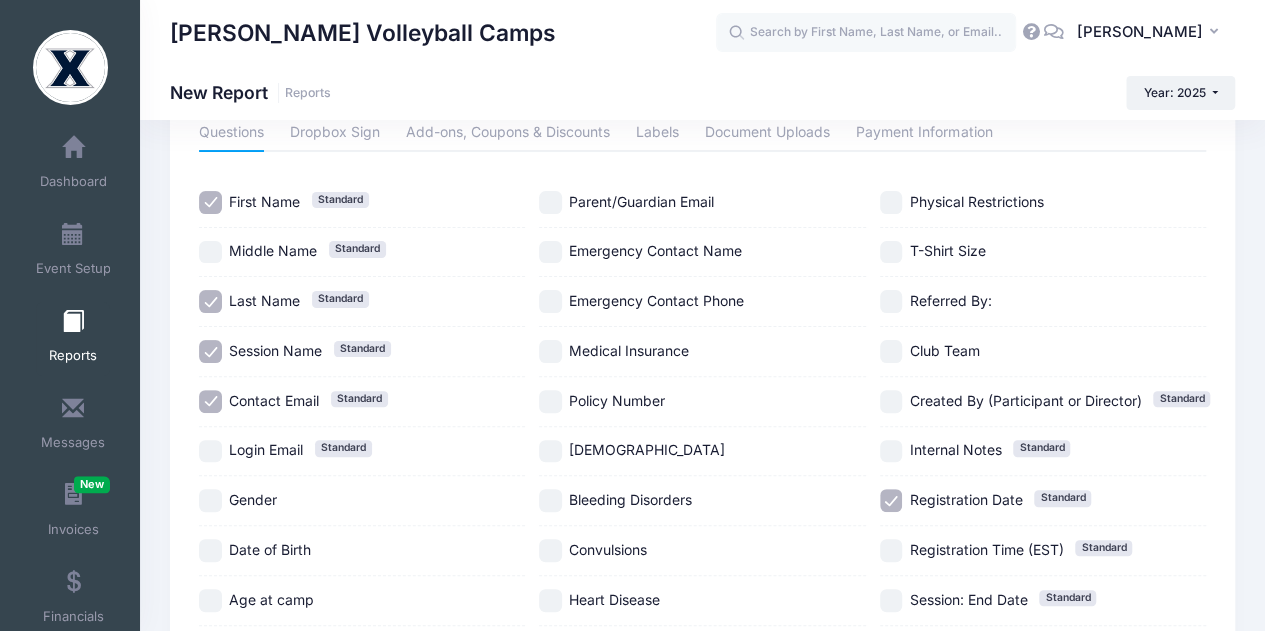 click on "Contact Email Standard" at bounding box center (210, 401) 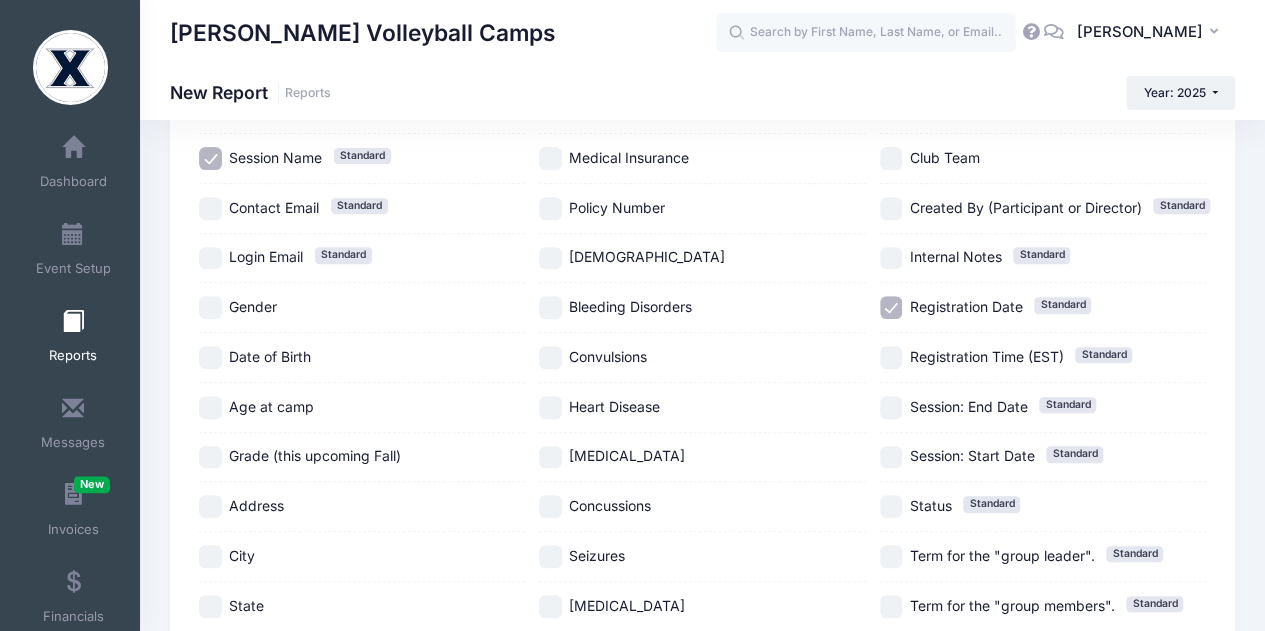 scroll, scrollTop: 300, scrollLeft: 0, axis: vertical 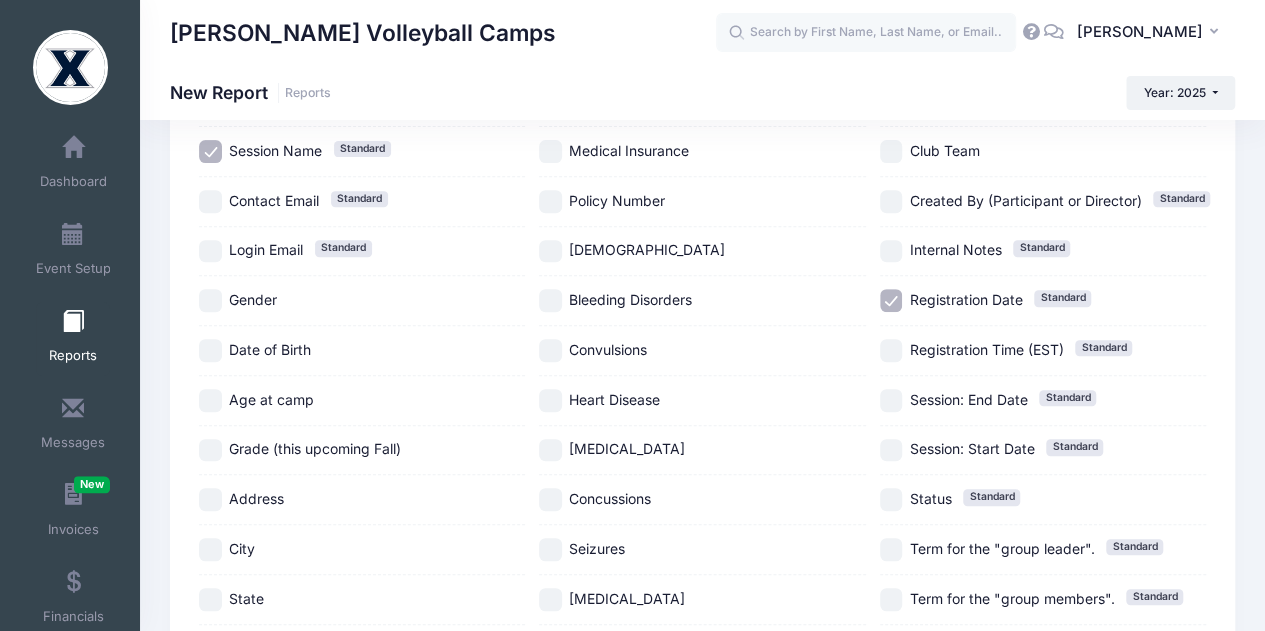 click on "Age at camp" at bounding box center (210, 400) 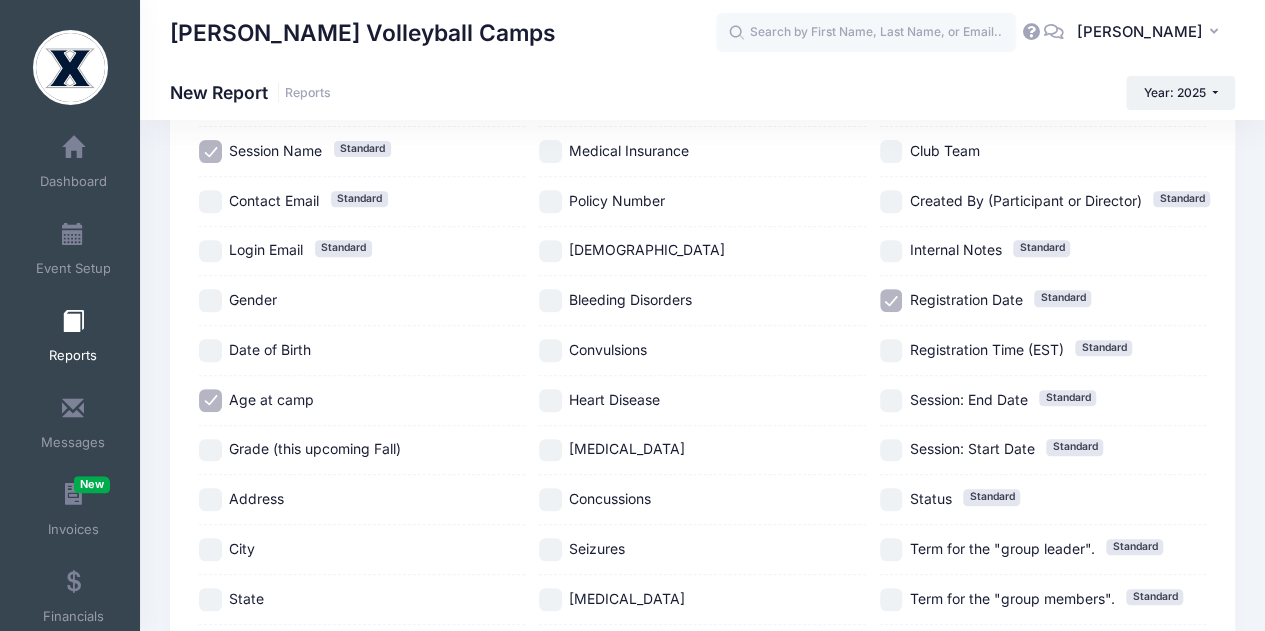 click on "Grade (this upcoming Fall)" at bounding box center [210, 450] 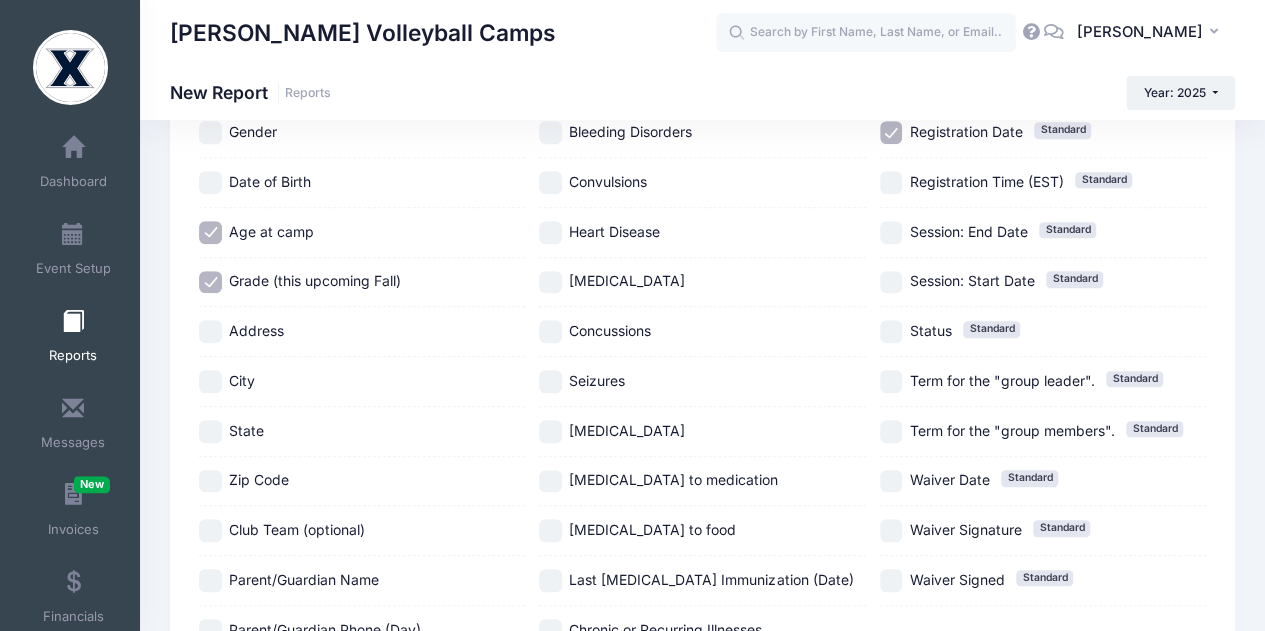 scroll, scrollTop: 500, scrollLeft: 0, axis: vertical 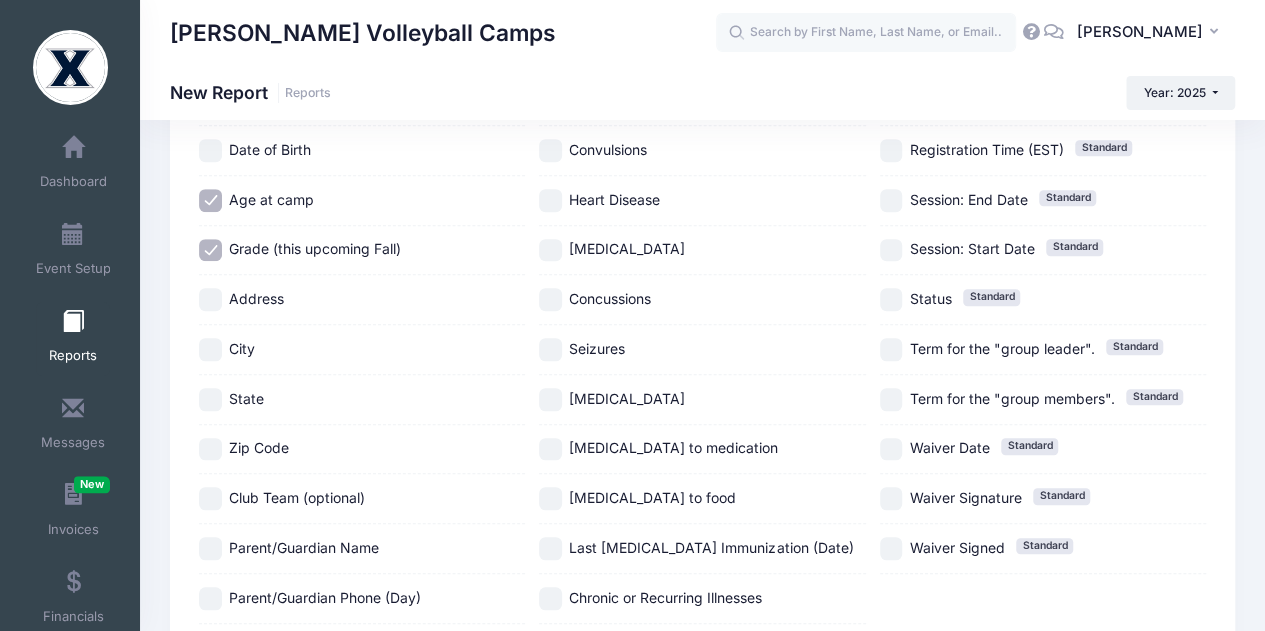 click on "State" at bounding box center (210, 399) 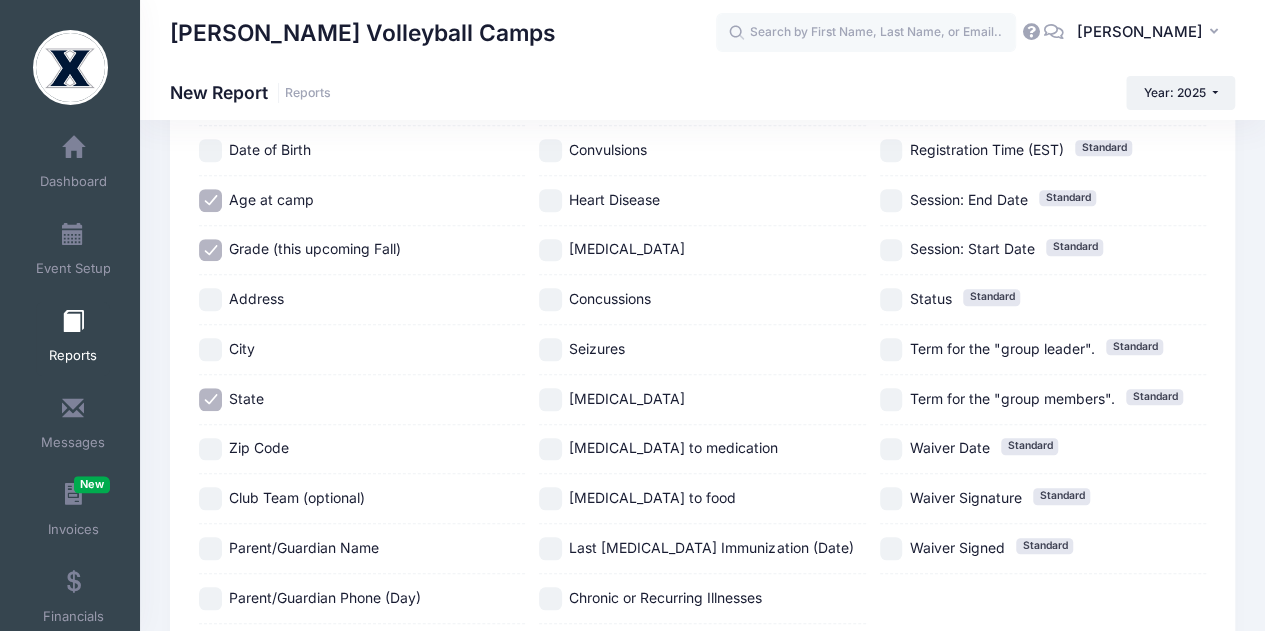 scroll, scrollTop: 600, scrollLeft: 0, axis: vertical 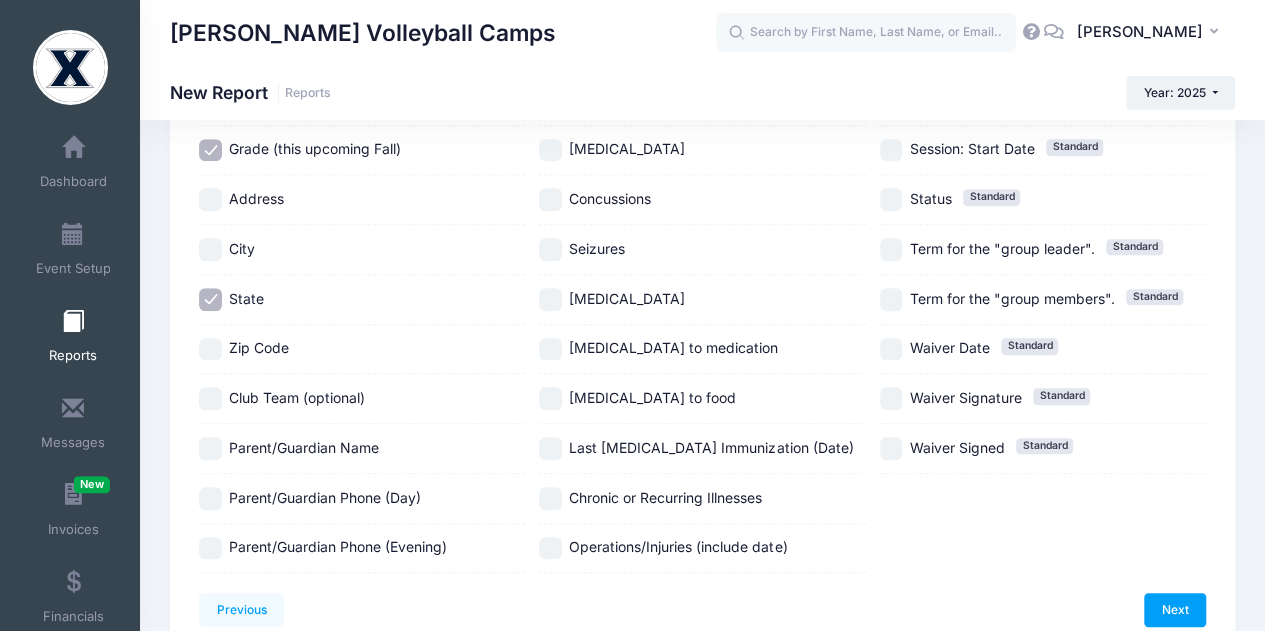 click on "Club Team (optional)" at bounding box center [362, 399] 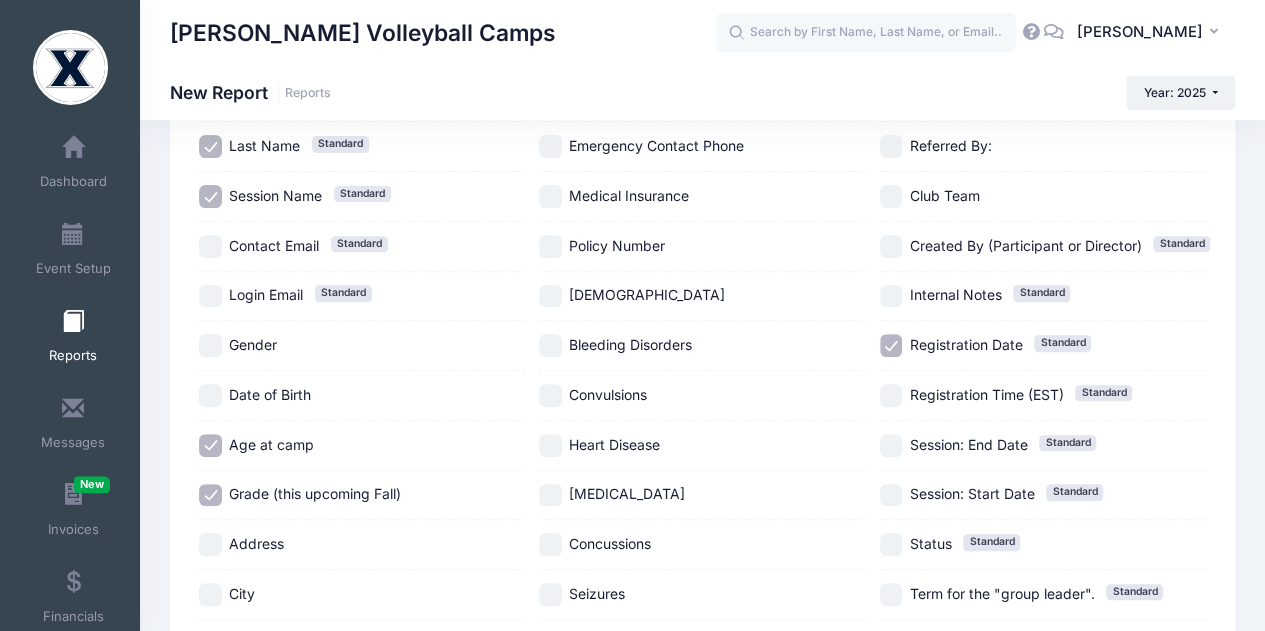 scroll, scrollTop: 200, scrollLeft: 0, axis: vertical 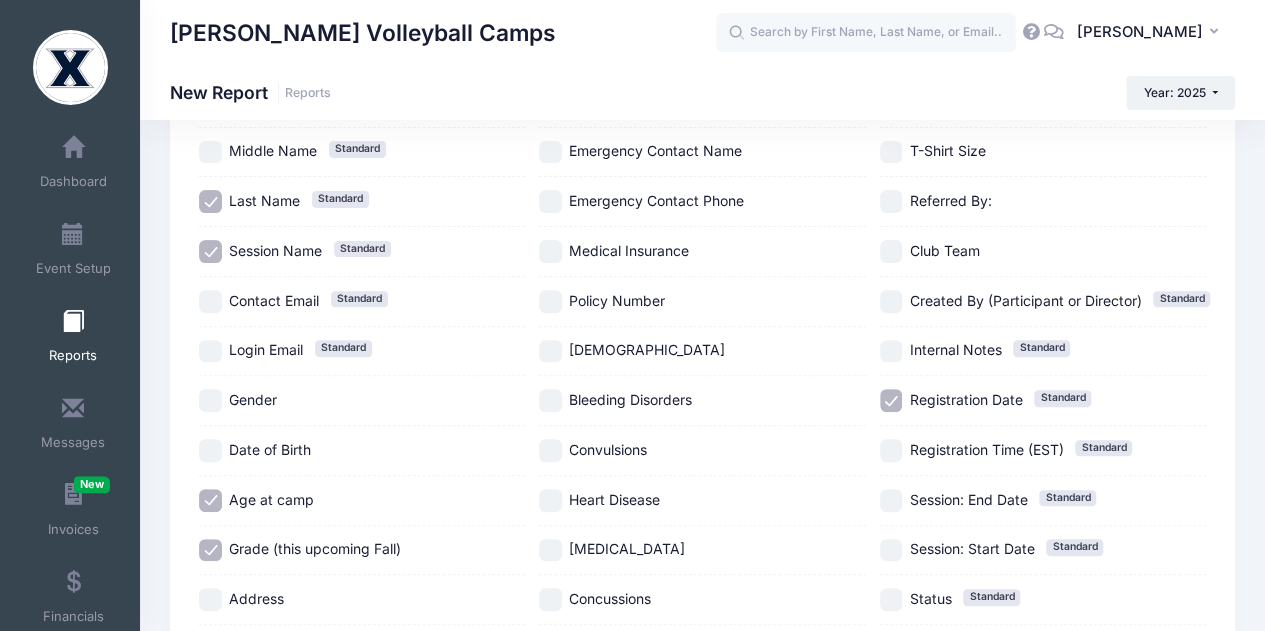 click on "Registration Date Standard" at bounding box center [891, 400] 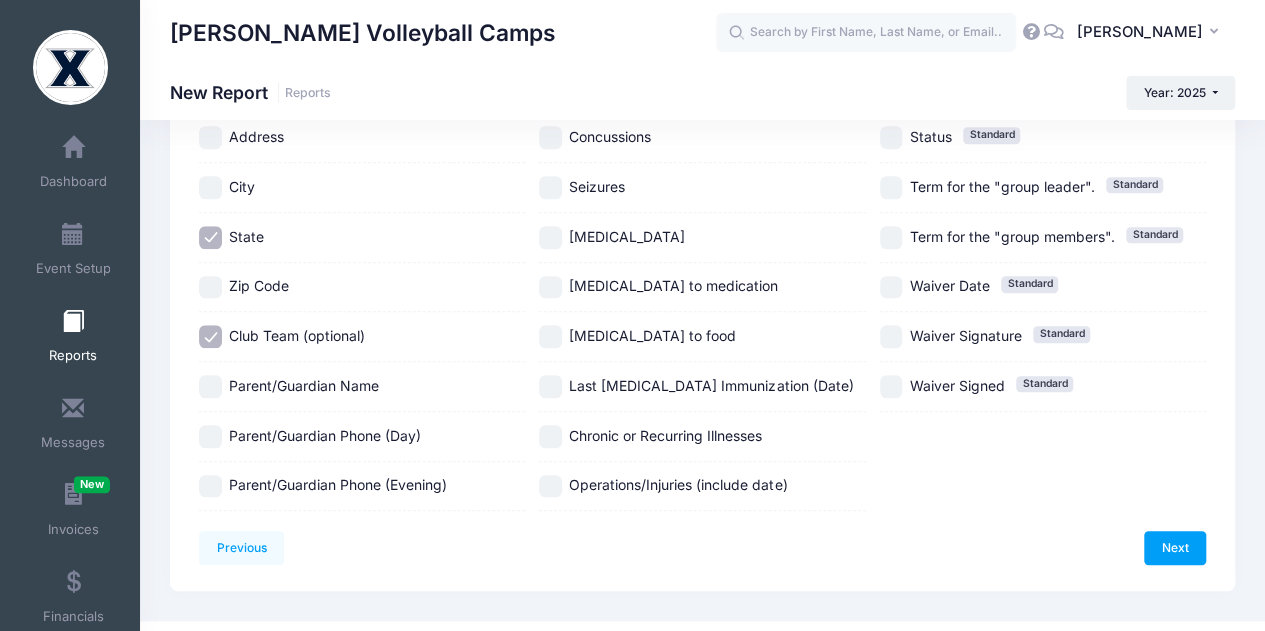 scroll, scrollTop: 691, scrollLeft: 0, axis: vertical 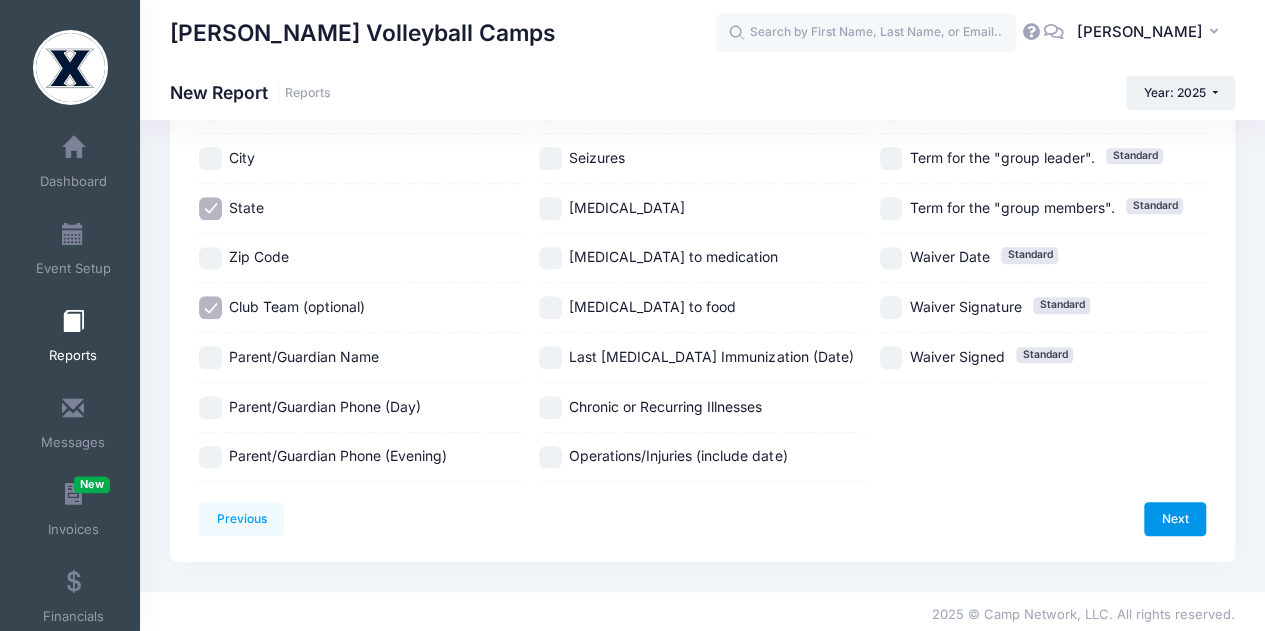 click on "Next" at bounding box center [1175, 519] 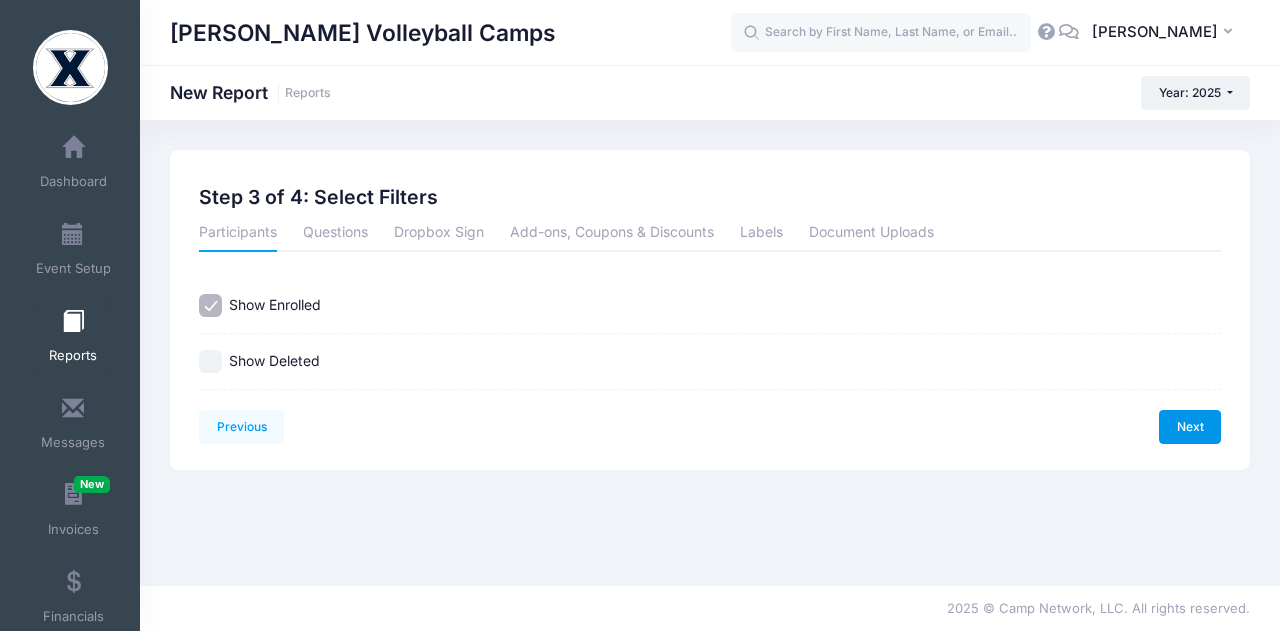click on "Next" at bounding box center (1190, 427) 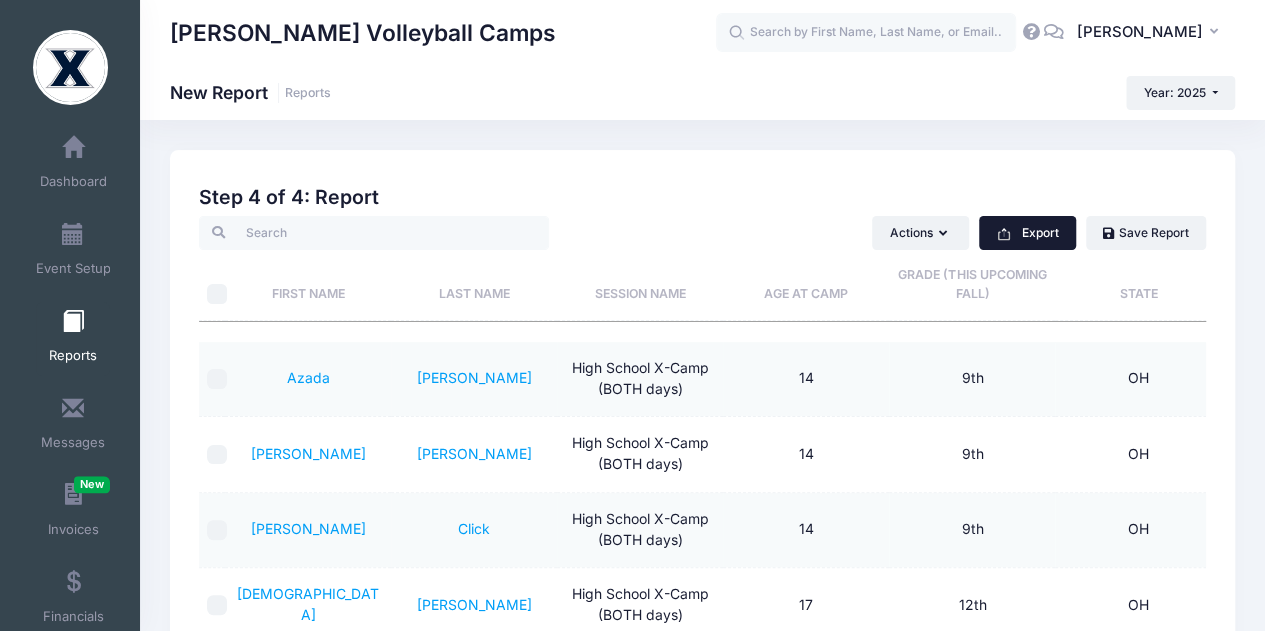 click on "Export" at bounding box center (1027, 233) 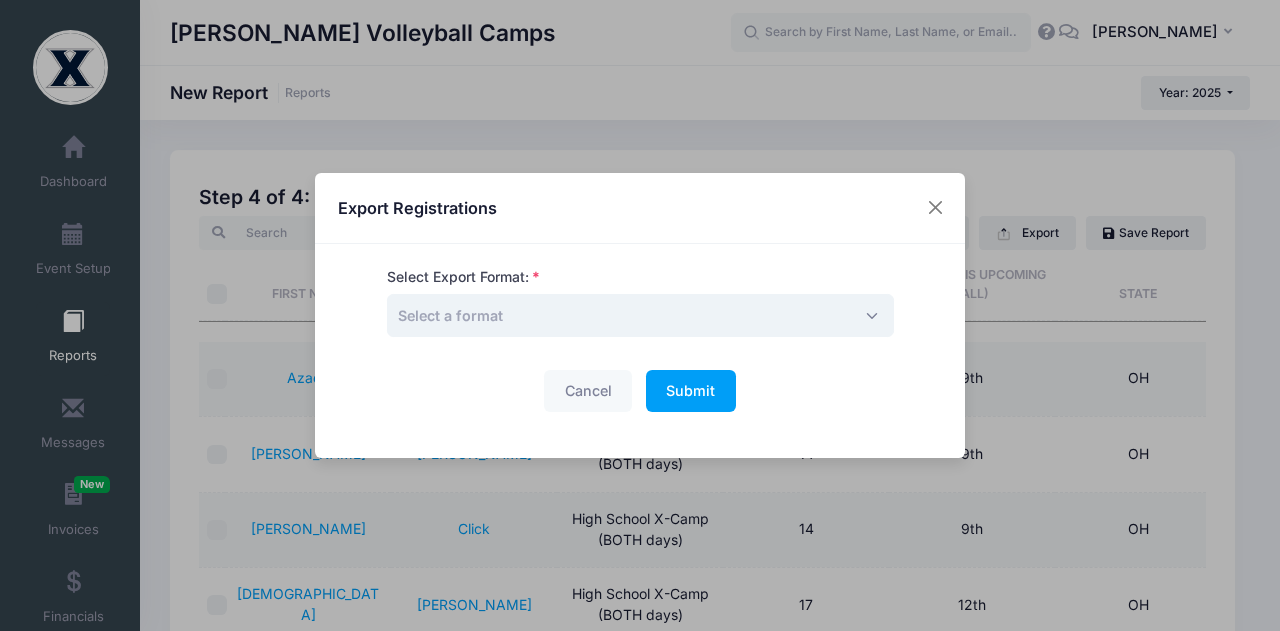 click on "Select a format" at bounding box center [640, 315] 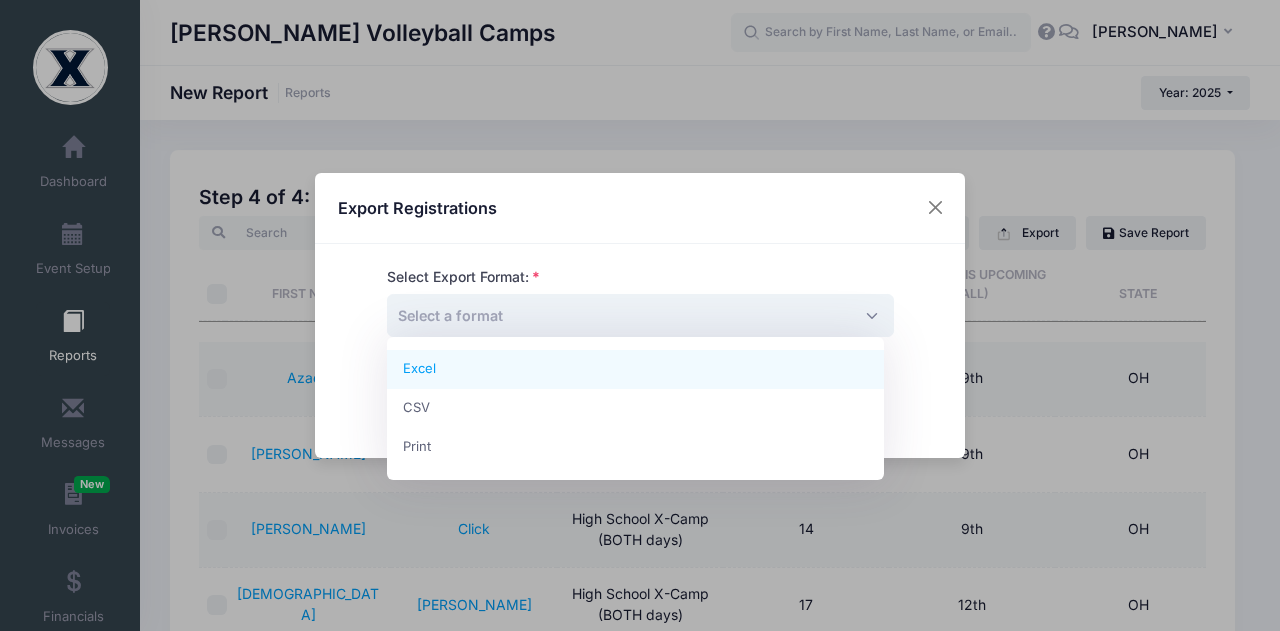 select on "excel" 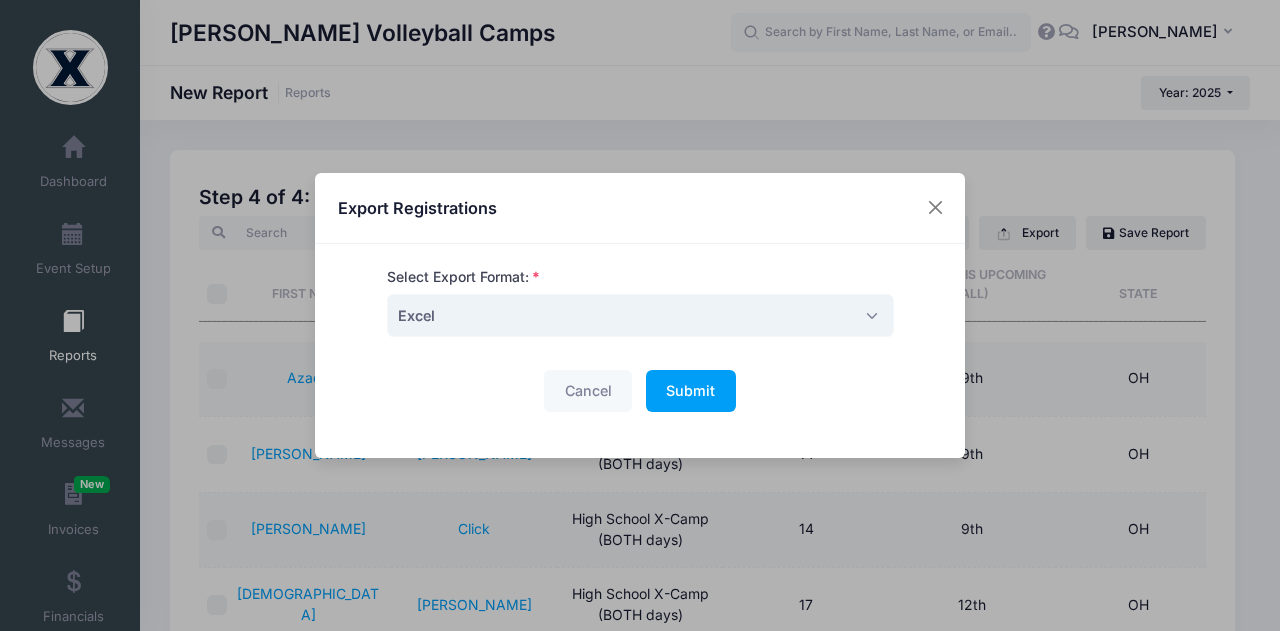 click on "Cancel
Submit
Please wait..." at bounding box center (640, 391) 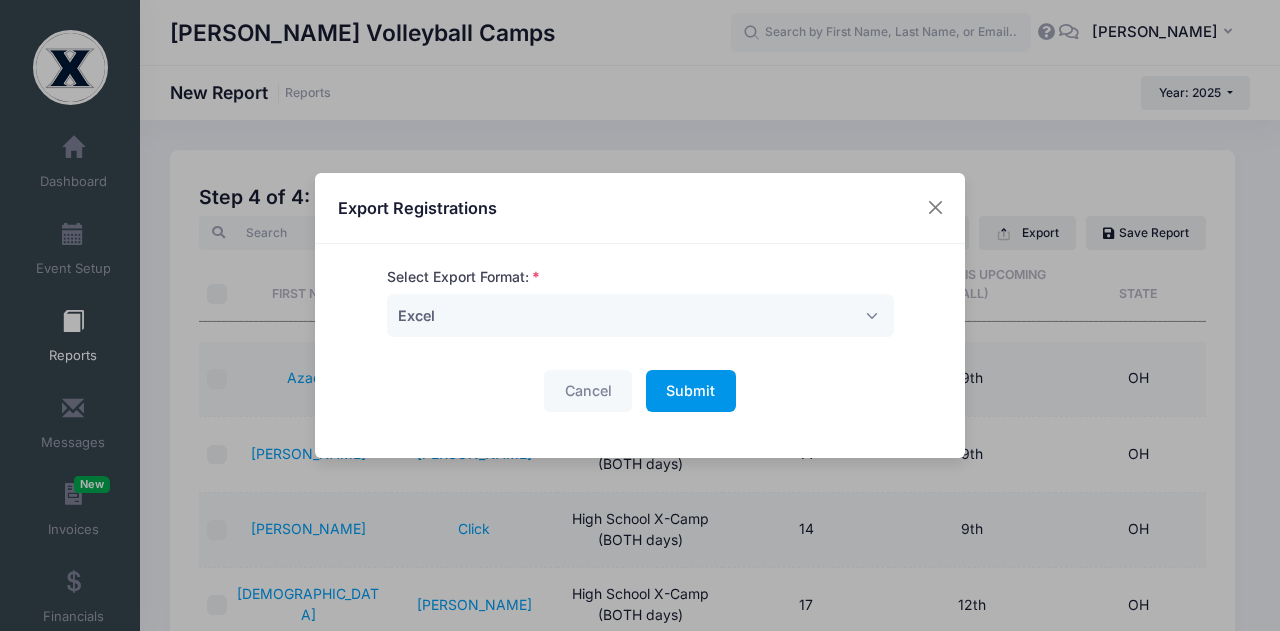 click on "Submit" at bounding box center [690, 390] 